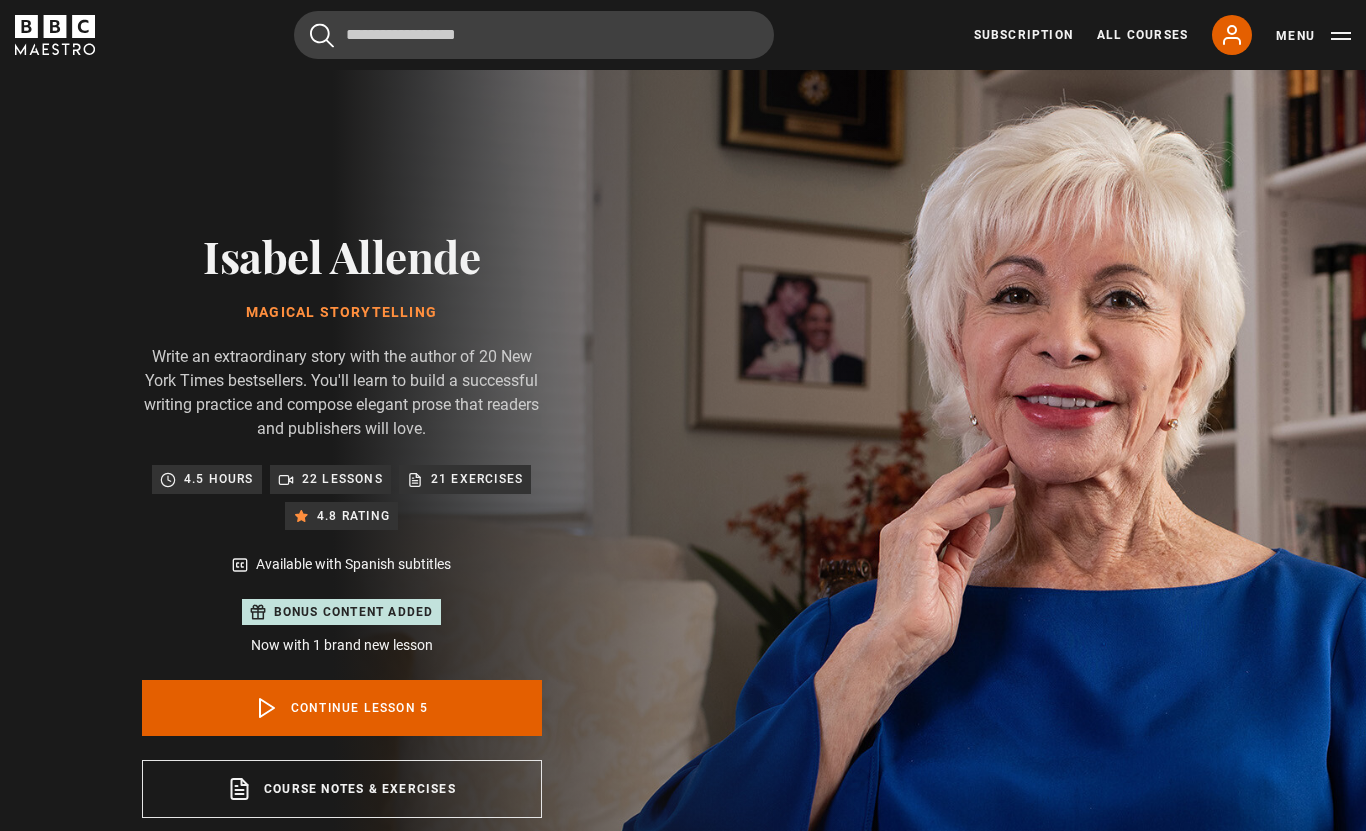 scroll, scrollTop: 995, scrollLeft: 0, axis: vertical 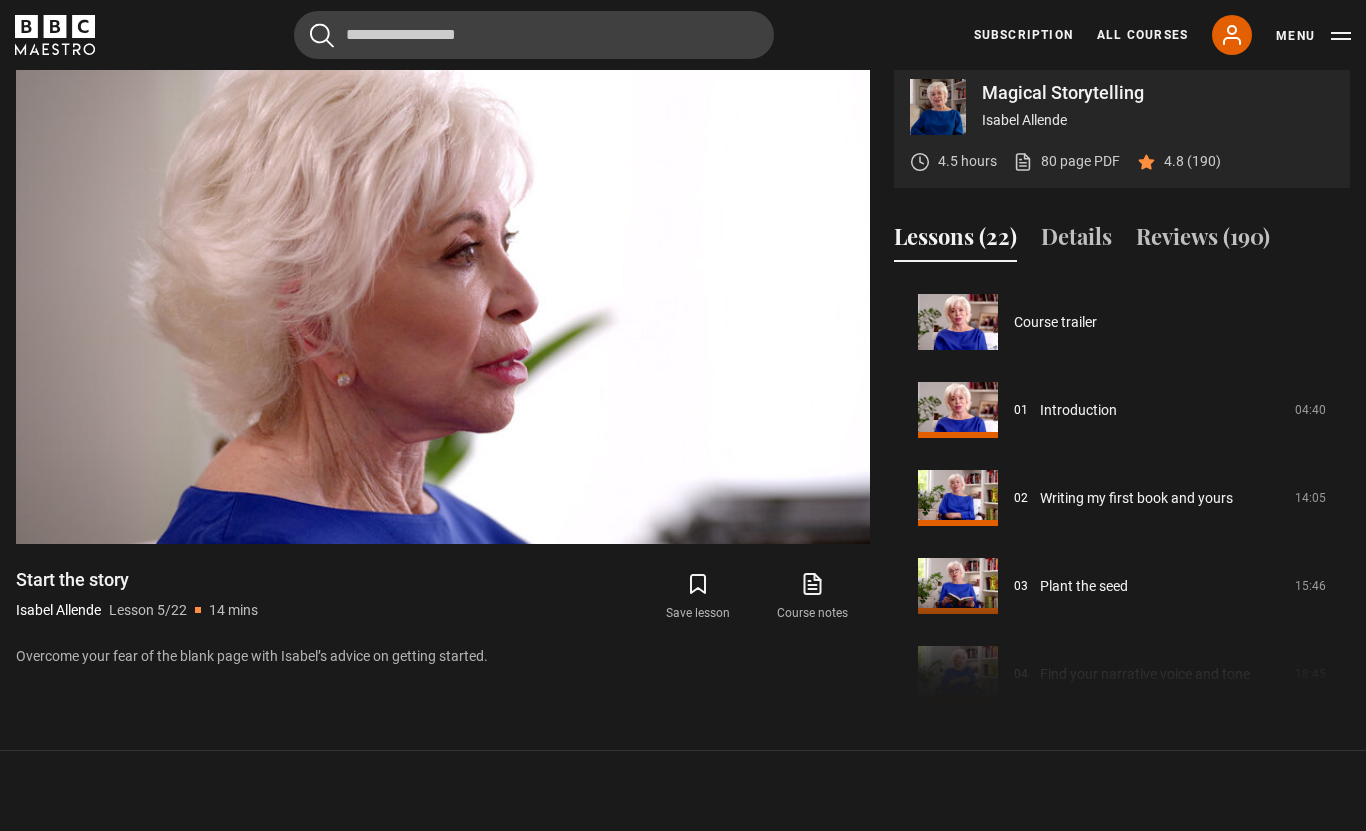 click on "Loaded :   50.68%" at bounding box center (443, 461) 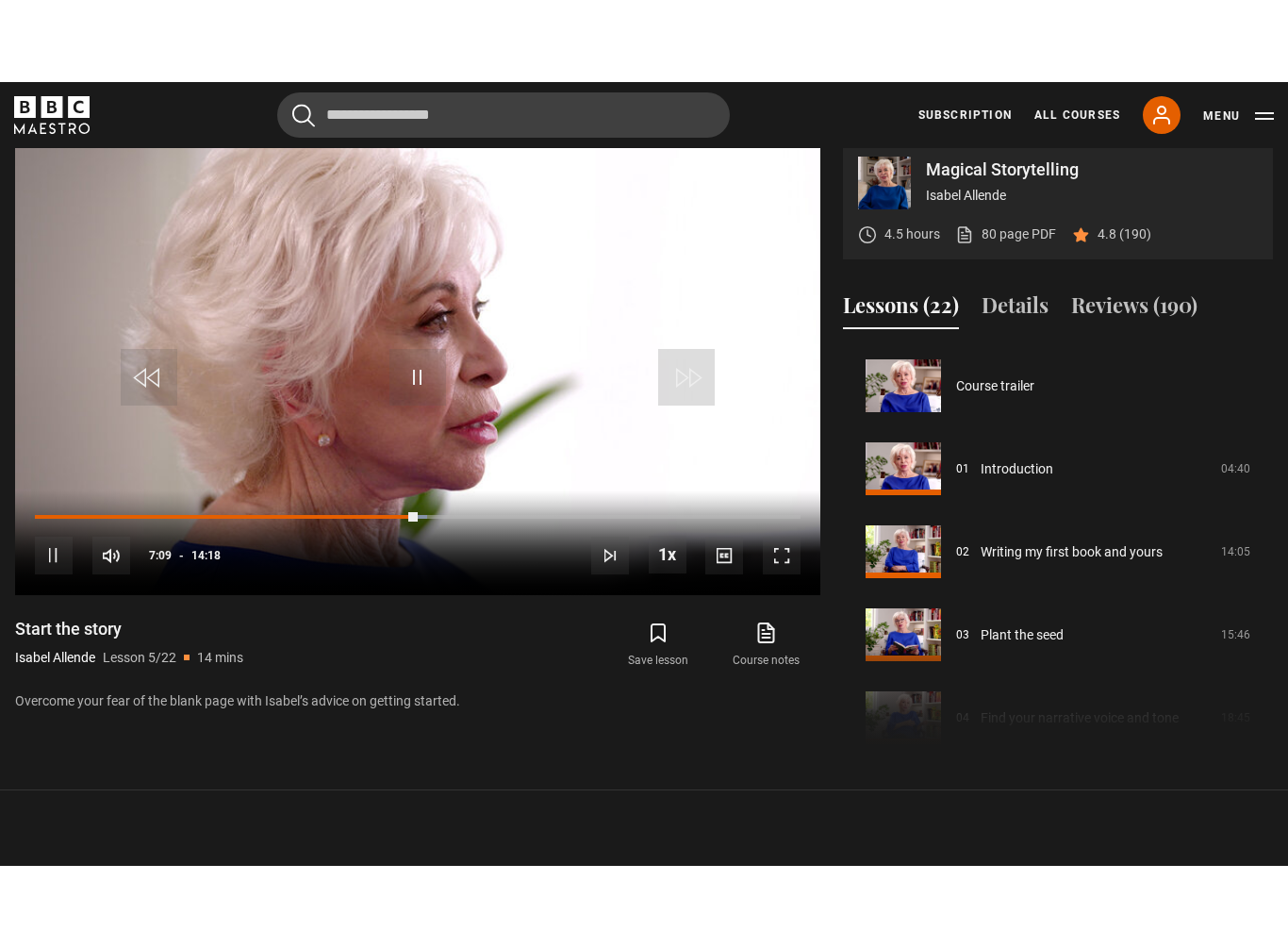 scroll, scrollTop: 0, scrollLeft: 0, axis: both 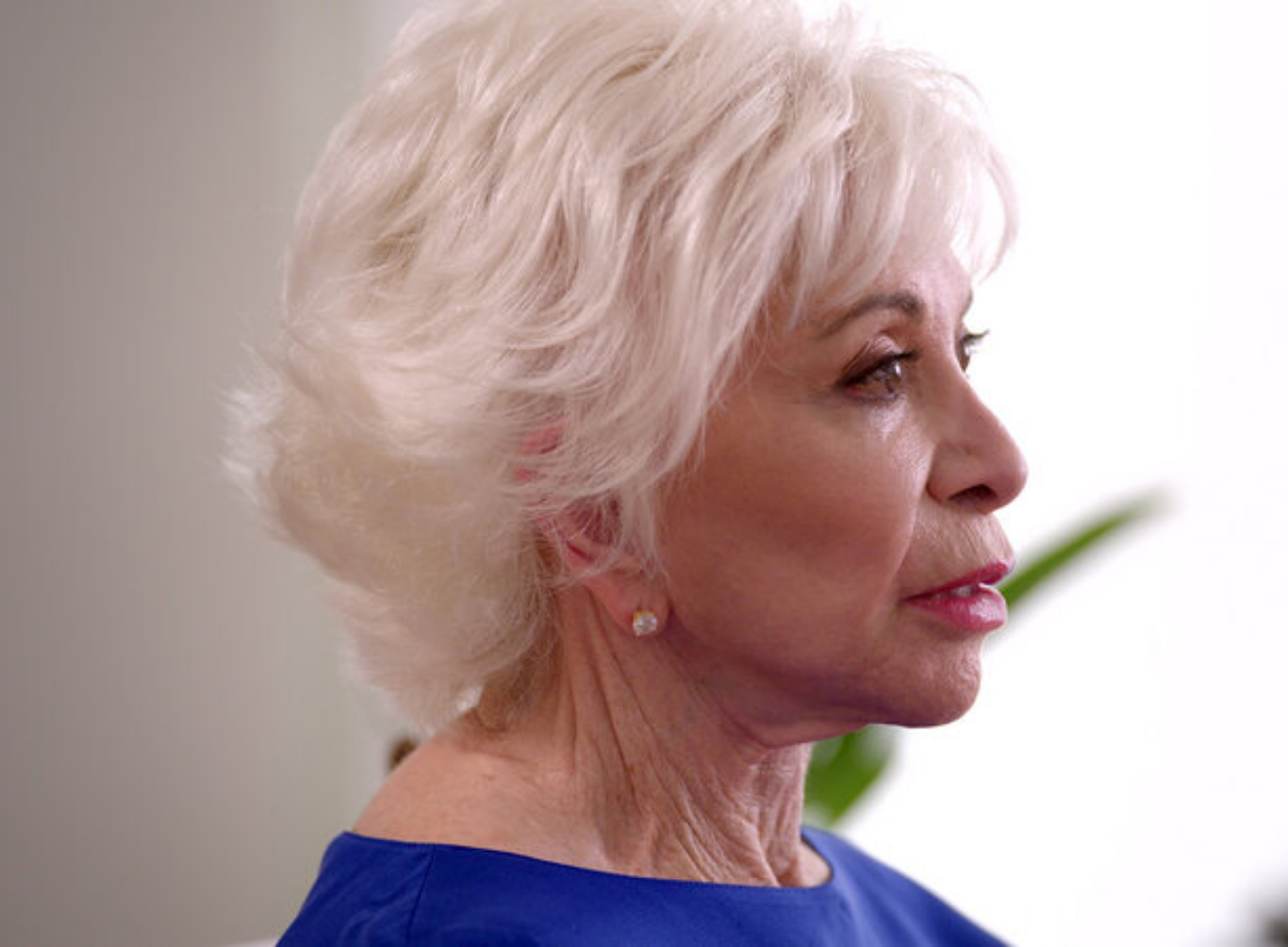 click on "Video Player is loading. Play Lesson Start the story 10s Skip Back 10 seconds Pause 10s Skip Forward 10 seconds Loaded :   57.06% Pause Mute Current Time  7:30 - Duration  14:18
[PERSON]
Lesson 5
Start the story
1x Playback Rate 2x 1.5x 1x , selected 0.5x Captions captions off , selected English  Captions Spanish  Captions This is a modal window.
Lesson Completed
Up next
Explore genre
Cancel
Do you want to save this lesson?
Save lesson
Rewatch" at bounding box center (644, 474) 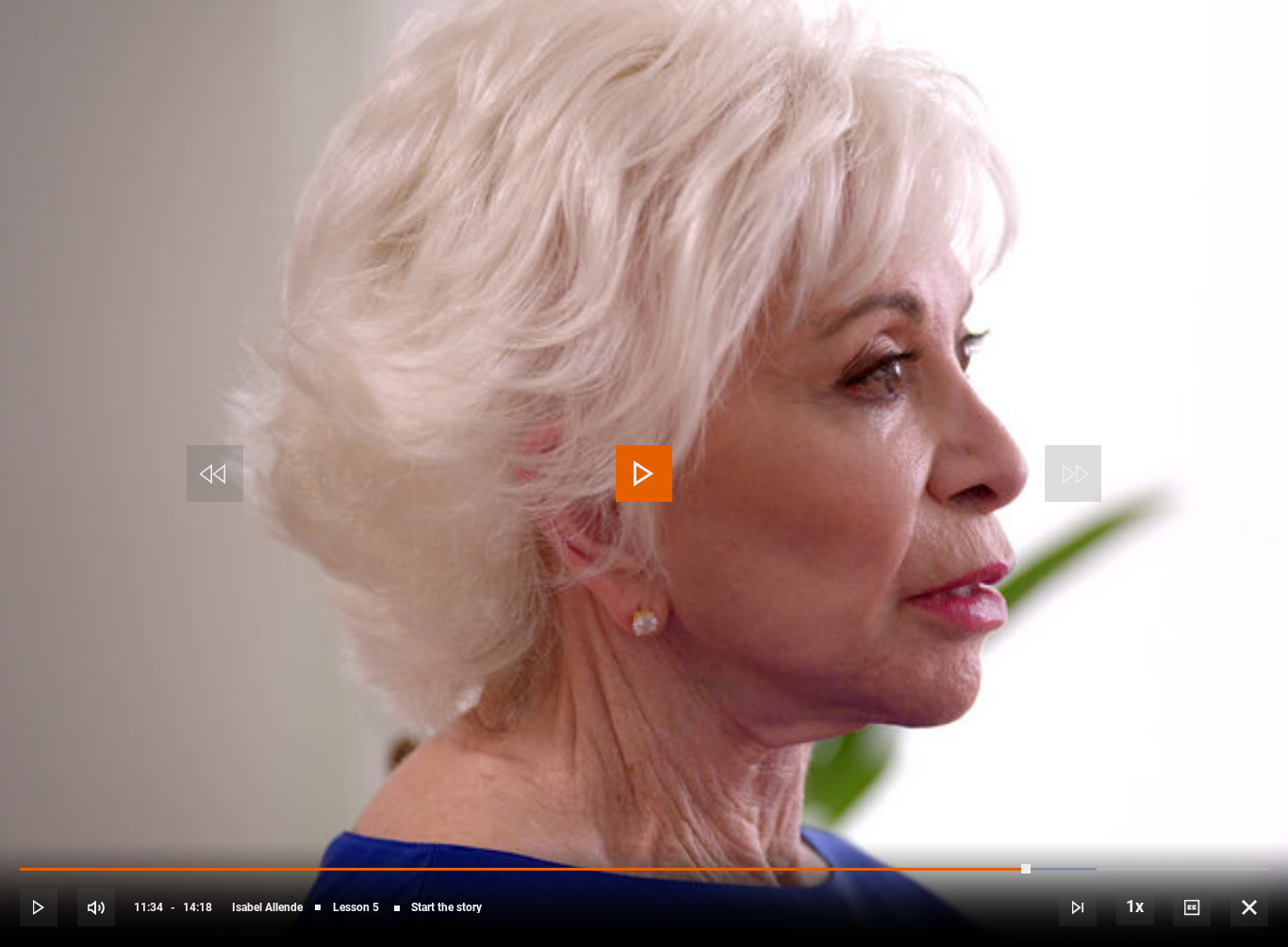 click on "10s Skip Back 10 seconds Play 10s Skip Forward 10 seconds Loaded :   86.23% Play Mute Current Time  11:34 - Duration  14:18
[PERSON]
Lesson 5
Start the story
1x Playback Rate 2x 1.5x 1x , selected 0.5x Captions captions off , selected English  Captions Spanish  Captions" at bounding box center [644, 894] 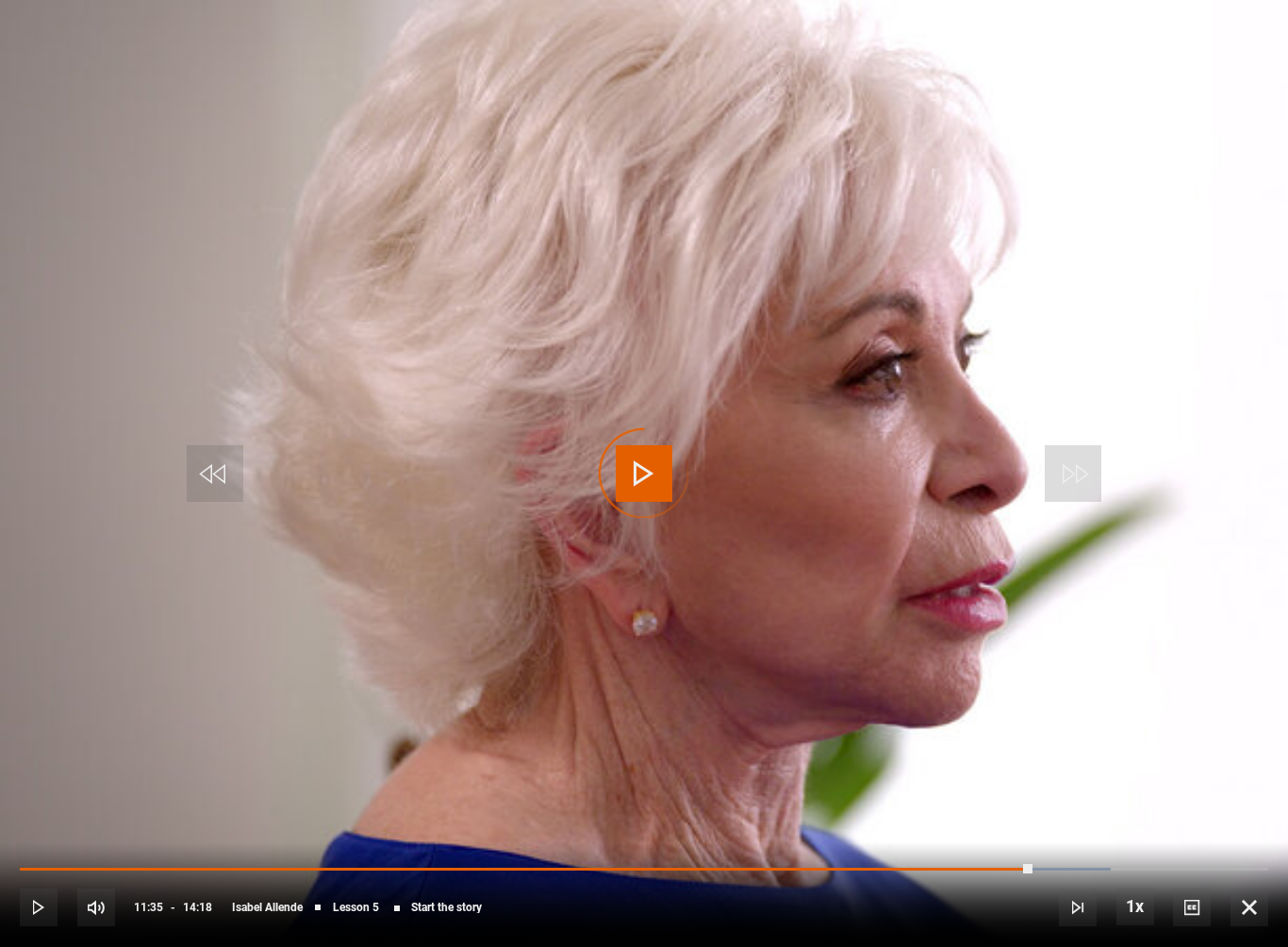 click on "10s Skip Back 10 seconds Play 10s Skip Forward 10 seconds Loaded :   87.38% Play Mute Current Time  11:35 - Duration  14:18
[PERSON]
Lesson 5
Start the story
1x Playback Rate 2x 1.5x 1x , selected 0.5x Captions captions off , selected English  Captions Spanish  Captions" at bounding box center (644, 894) 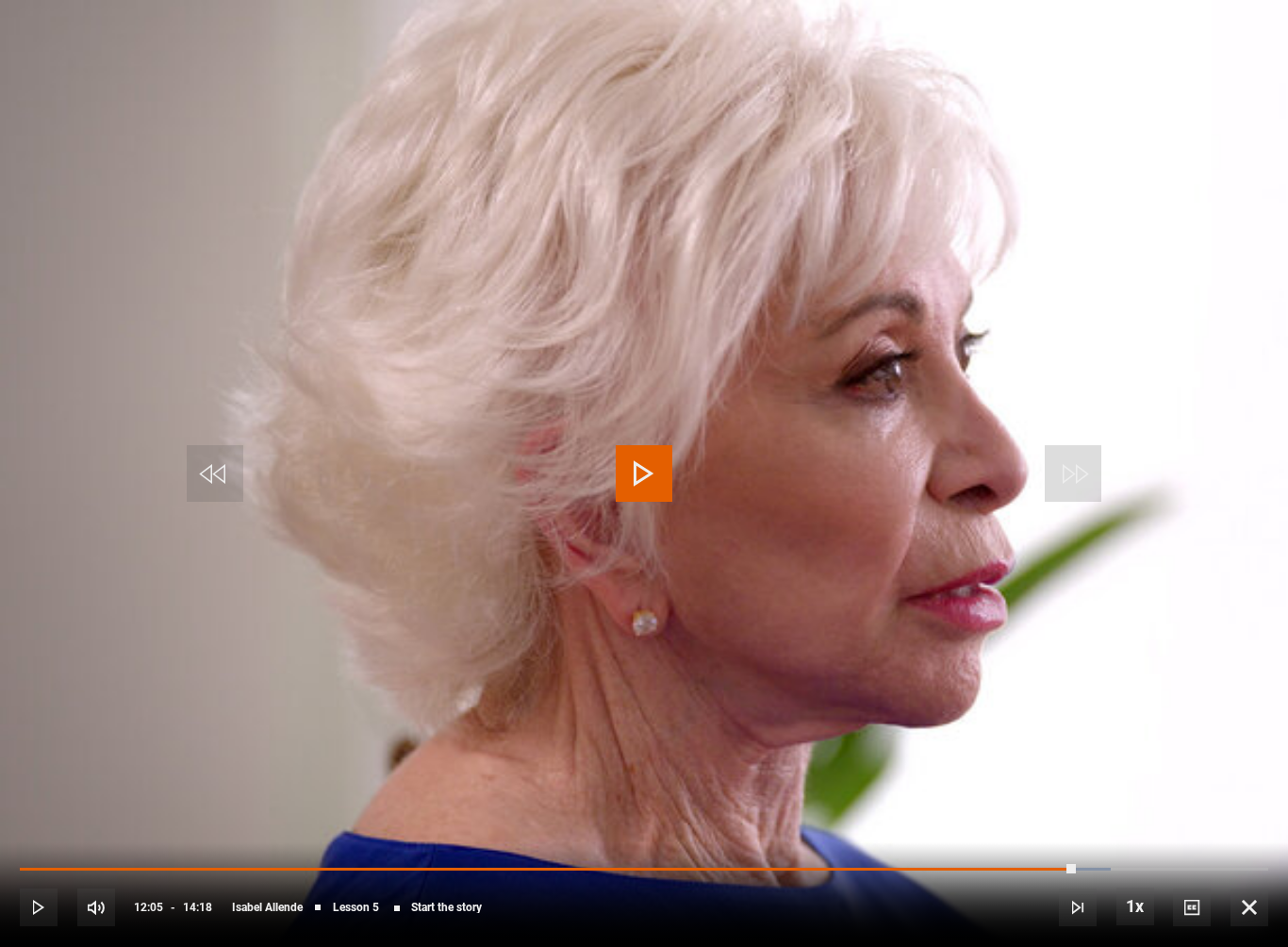 click at bounding box center [548, 870] 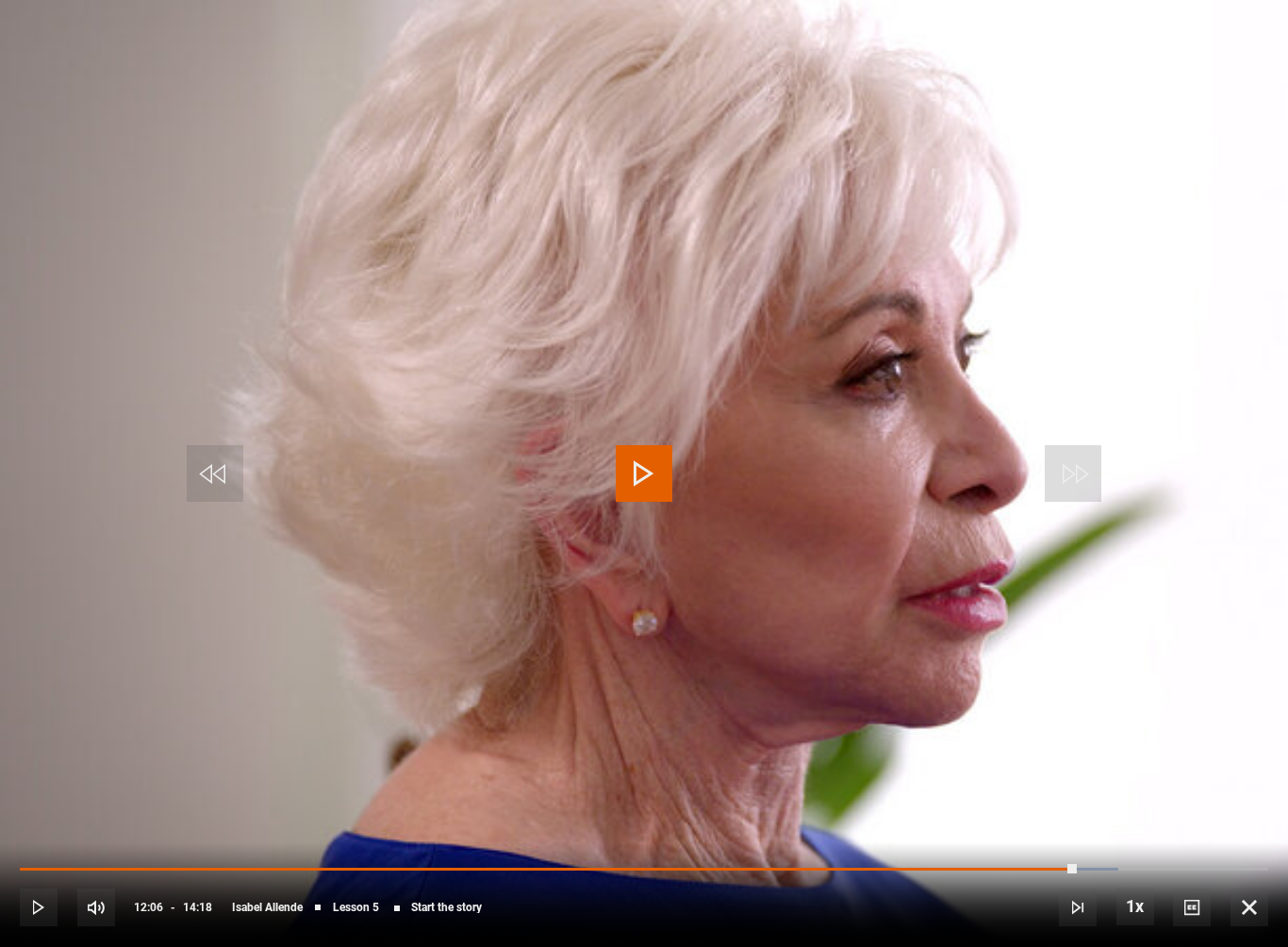 click on "10s Skip Back 10 seconds Play 10s Skip Forward 10 seconds Loaded :  87.98% Play Mute Current Time  12:06 - Duration  14:18
[FIRST] [LAST]
Lesson 5
Start the story
1x Playback Rate 2x 1.5x 1x , selected 0.5x Captions captions off , selected English  Captions Spanish  Captions" at bounding box center (644, 894) 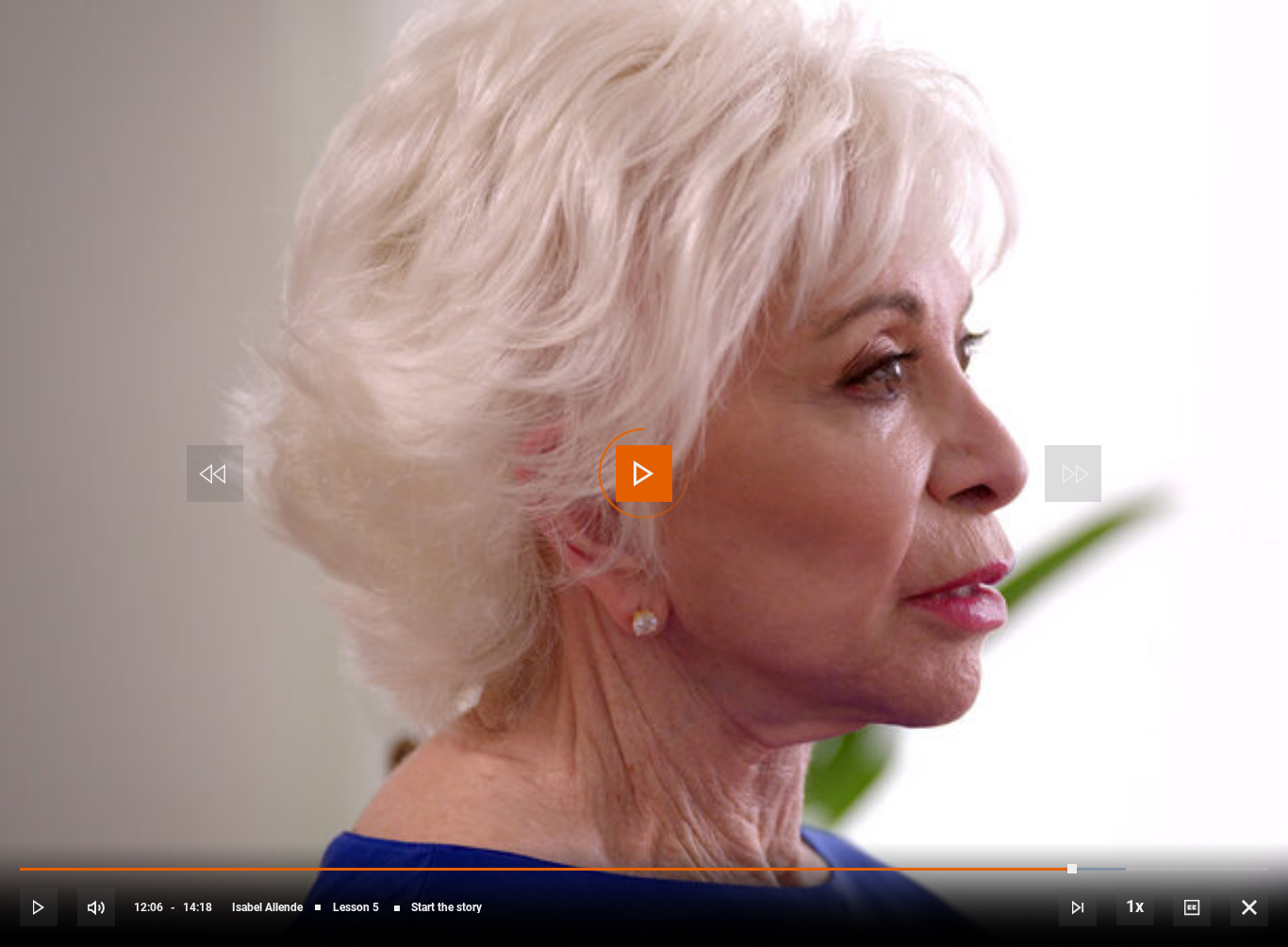 click at bounding box center (549, 870) 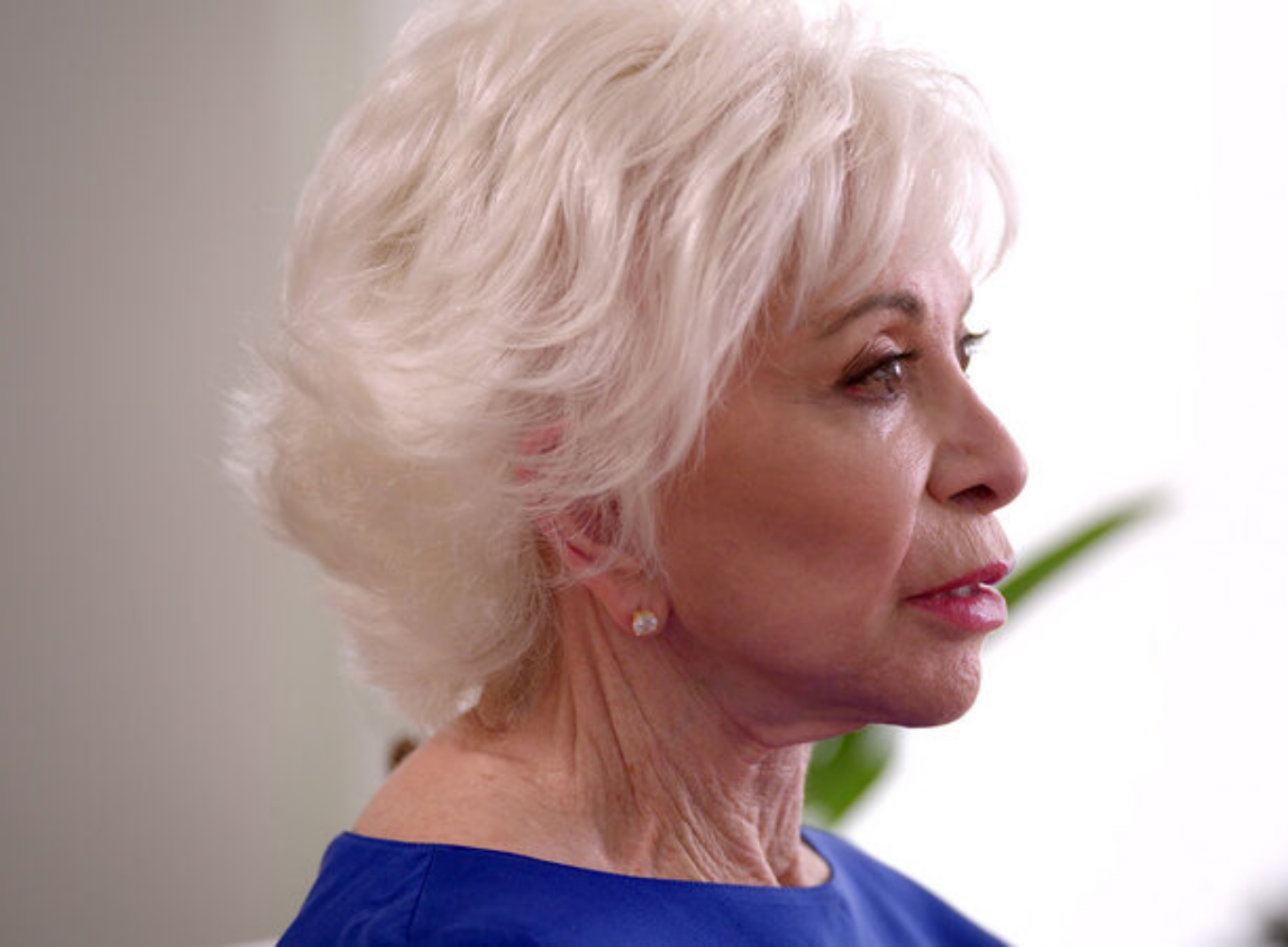 click on "Video Player is loading. Play Lesson Start the story 10s Skip Back 10 seconds Pause 10s Skip Forward 10 seconds Loaded :   68.71% Pause Mute Current Time  9:29 - Duration  14:18
[PERSON]
Lesson 5
Start the story
1x Playback Rate 2x 1.5x 1x , selected 0.5x Captions captions off , selected English  Captions Spanish  Captions This is a modal window.
Lesson Completed
Up next
Explore genre
Cancel
Do you want to save this lesson?
Save lesson
Rewatch" at bounding box center (644, 474) 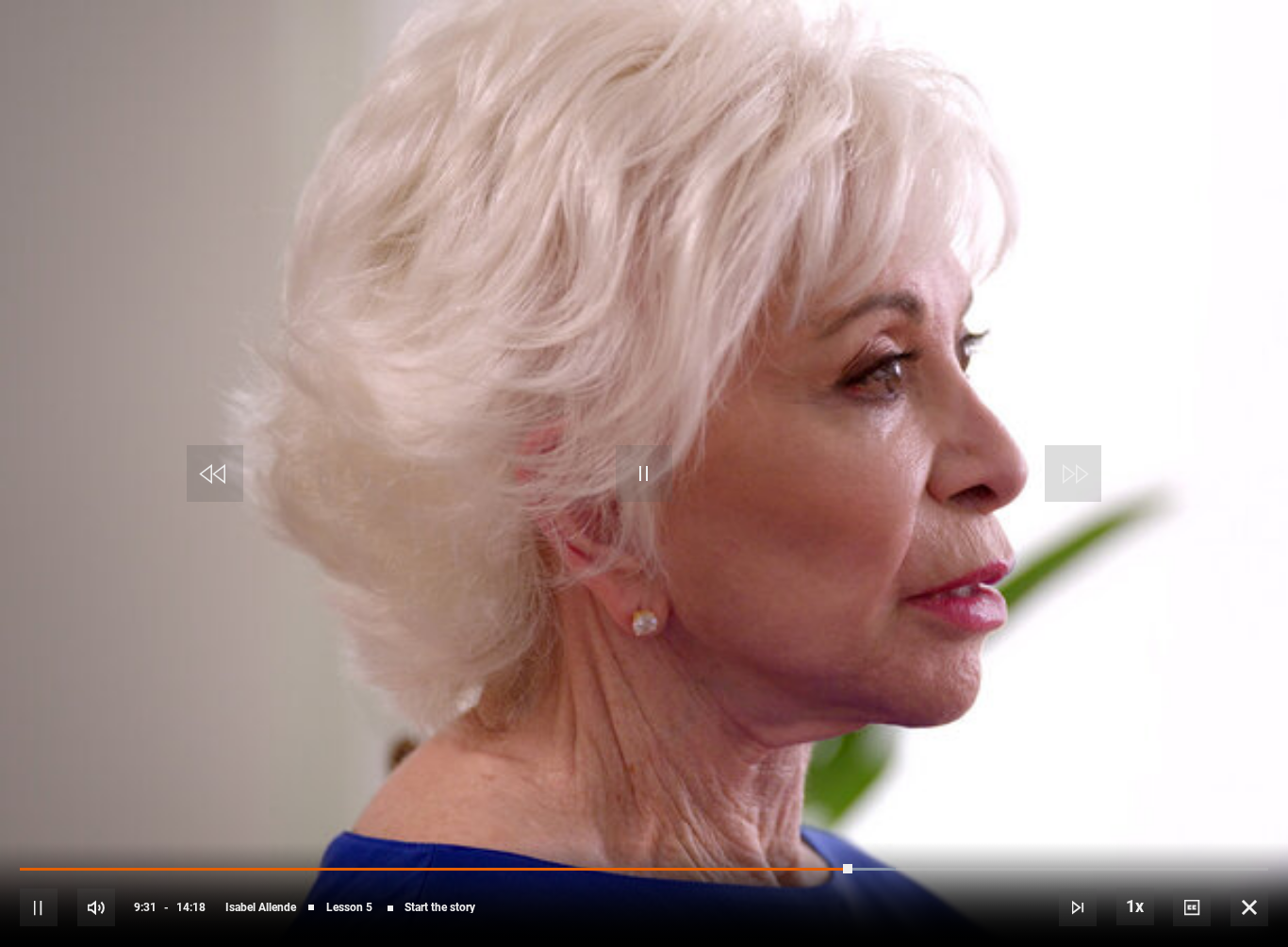 click at bounding box center (436, 870) 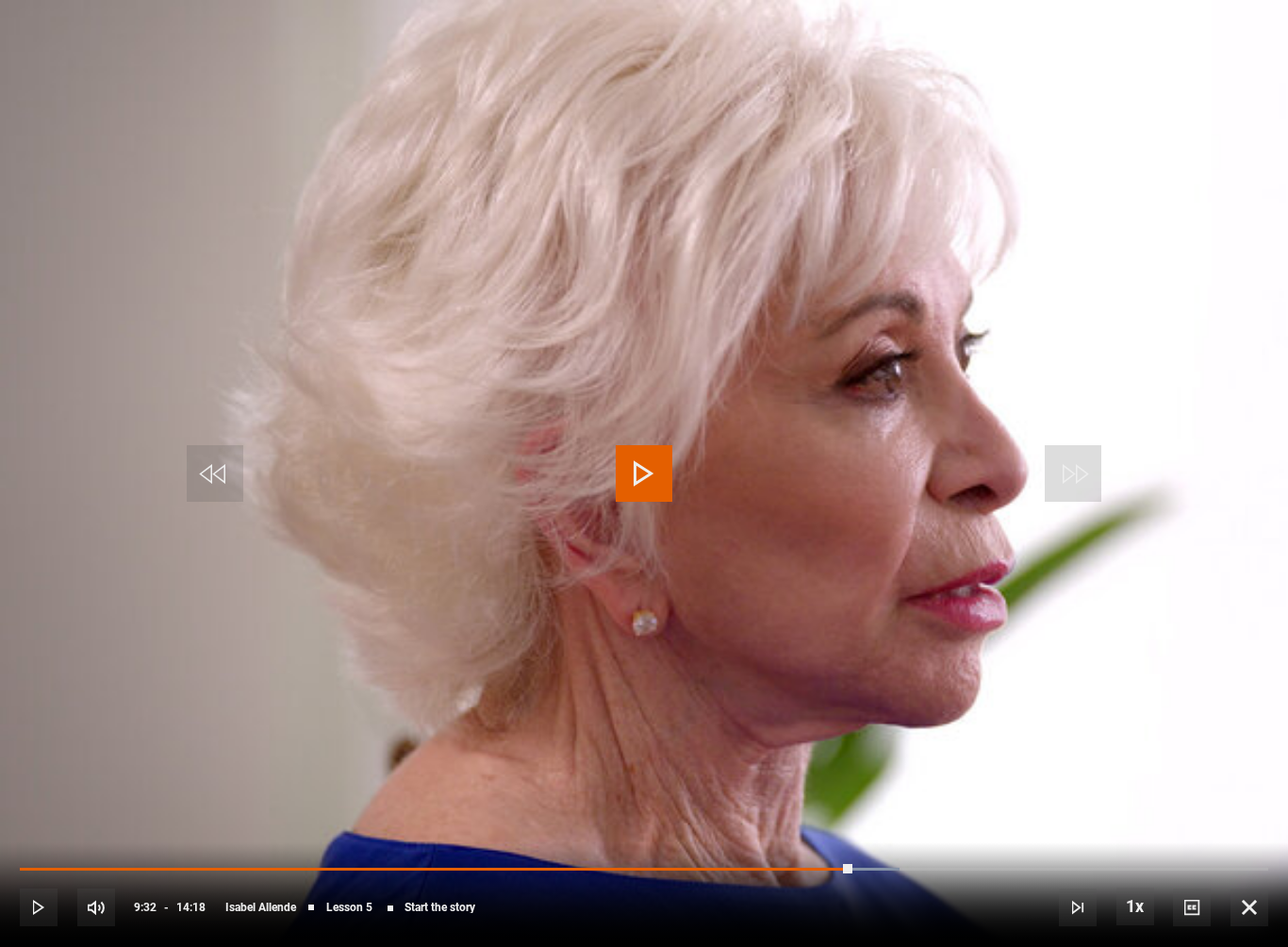 click on "10s Skip Back 10 seconds Play 10s Skip Forward 10 seconds Loaded :   70.48% Play Mute Current Time  9:32 - Duration  14:18
[PERSON]
Lesson 5
Start the story
1x Playback Rate 2x 1.5x 1x , selected 0.5x Captions captions off , selected English  Captions Spanish  Captions" at bounding box center [644, 894] 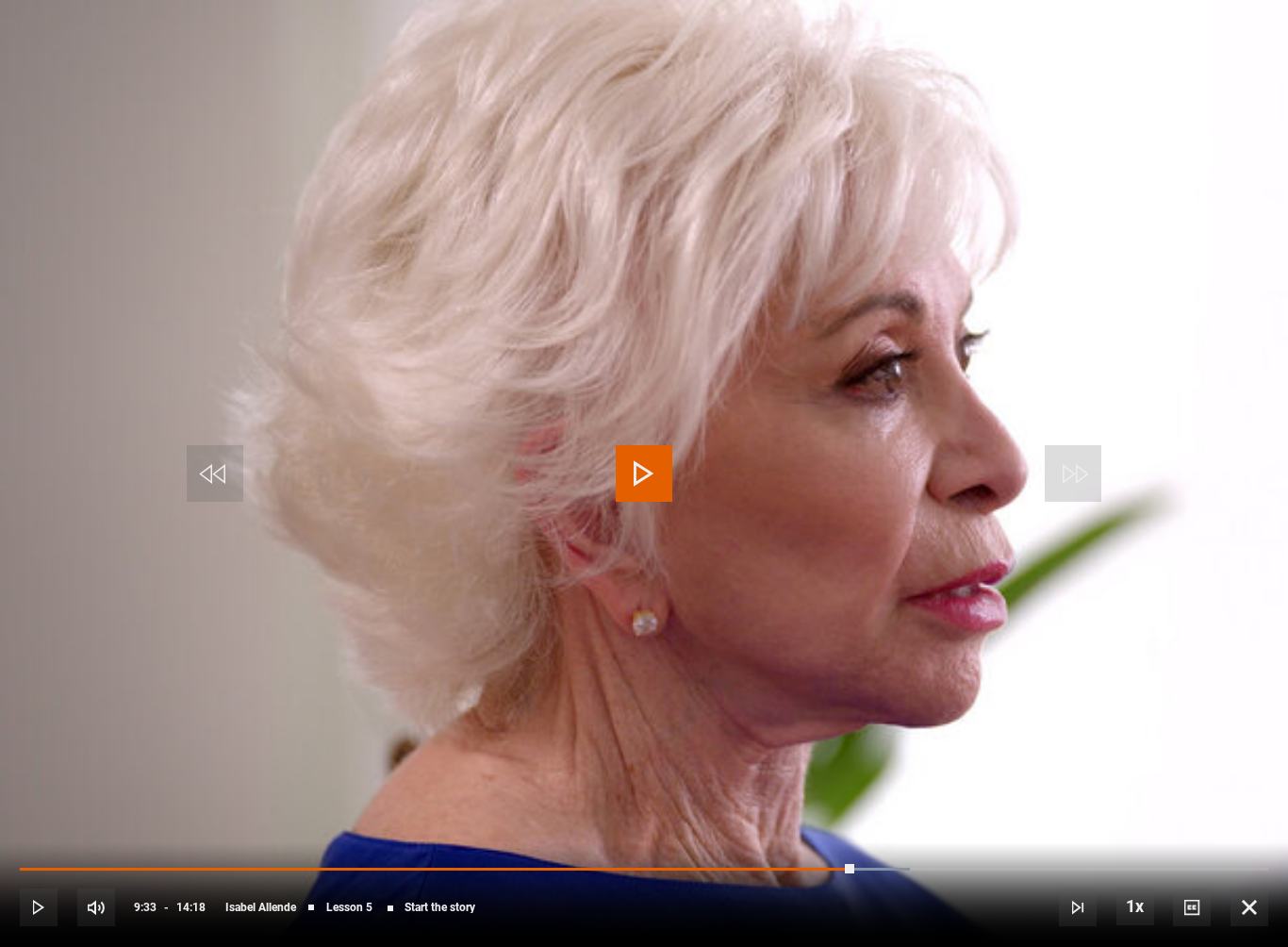 click on "10s Skip Back 10 seconds Play 10s Skip Forward 10 seconds Loaded :   71.28% Play Mute Current Time  9:33 - Duration  14:18
[PERSON]
Lesson 5
Start the story
1x Playback Rate 2x 1.5x 1x , selected 0.5x Captions captions off , selected English  Captions Spanish  Captions" at bounding box center [644, 894] 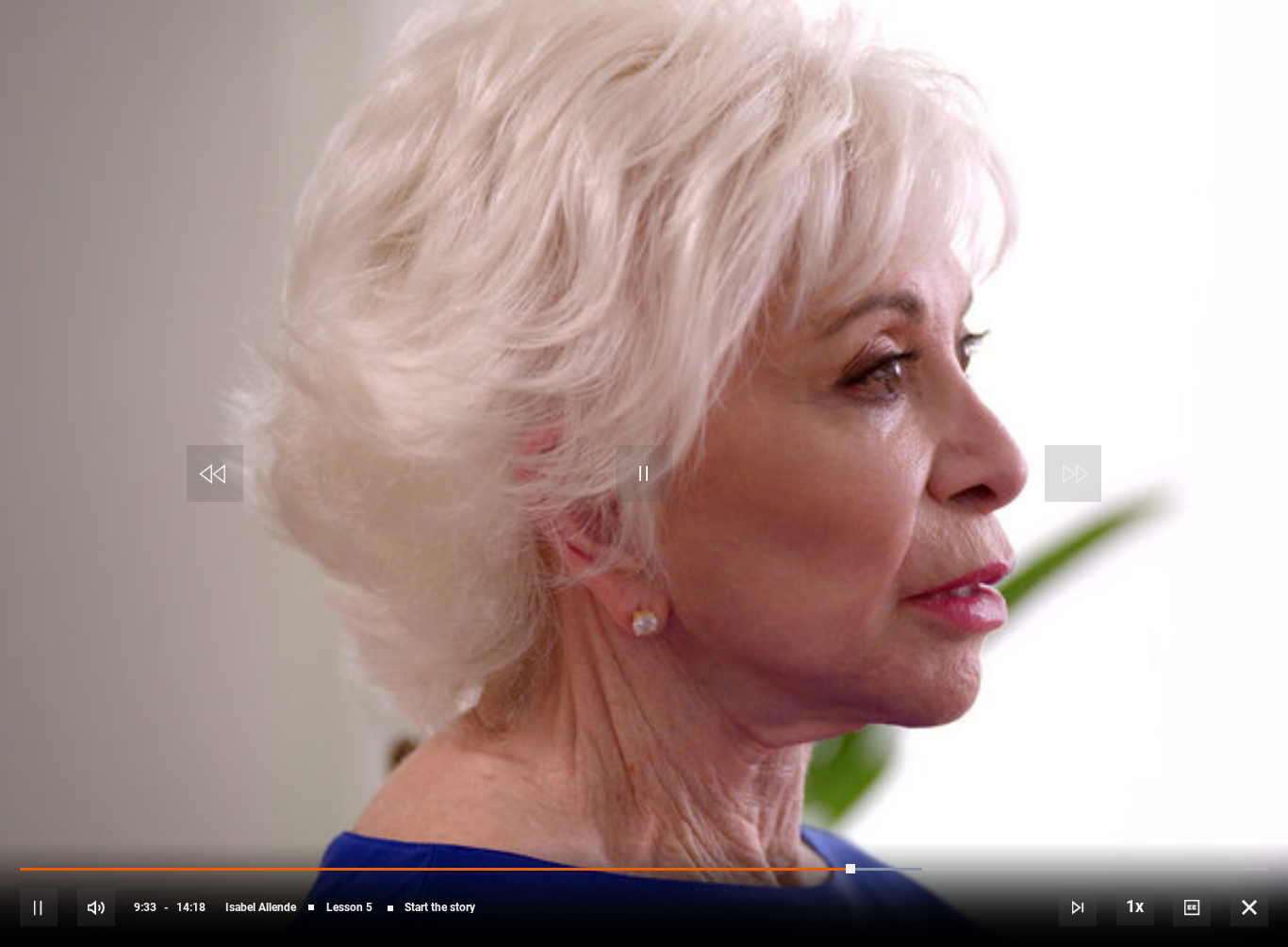 click on "10s Skip Back 10 seconds Pause 10s Skip Forward 10 seconds Loaded :   72.25% Pause Mute Current Time  9:33 - Duration  14:18
[PERSON]
Lesson 5
Start the story
1x Playback Rate 2x 1.5x 1x , selected 0.5x Captions captions off , selected English  Captions Spanish  Captions" at bounding box center [644, 894] 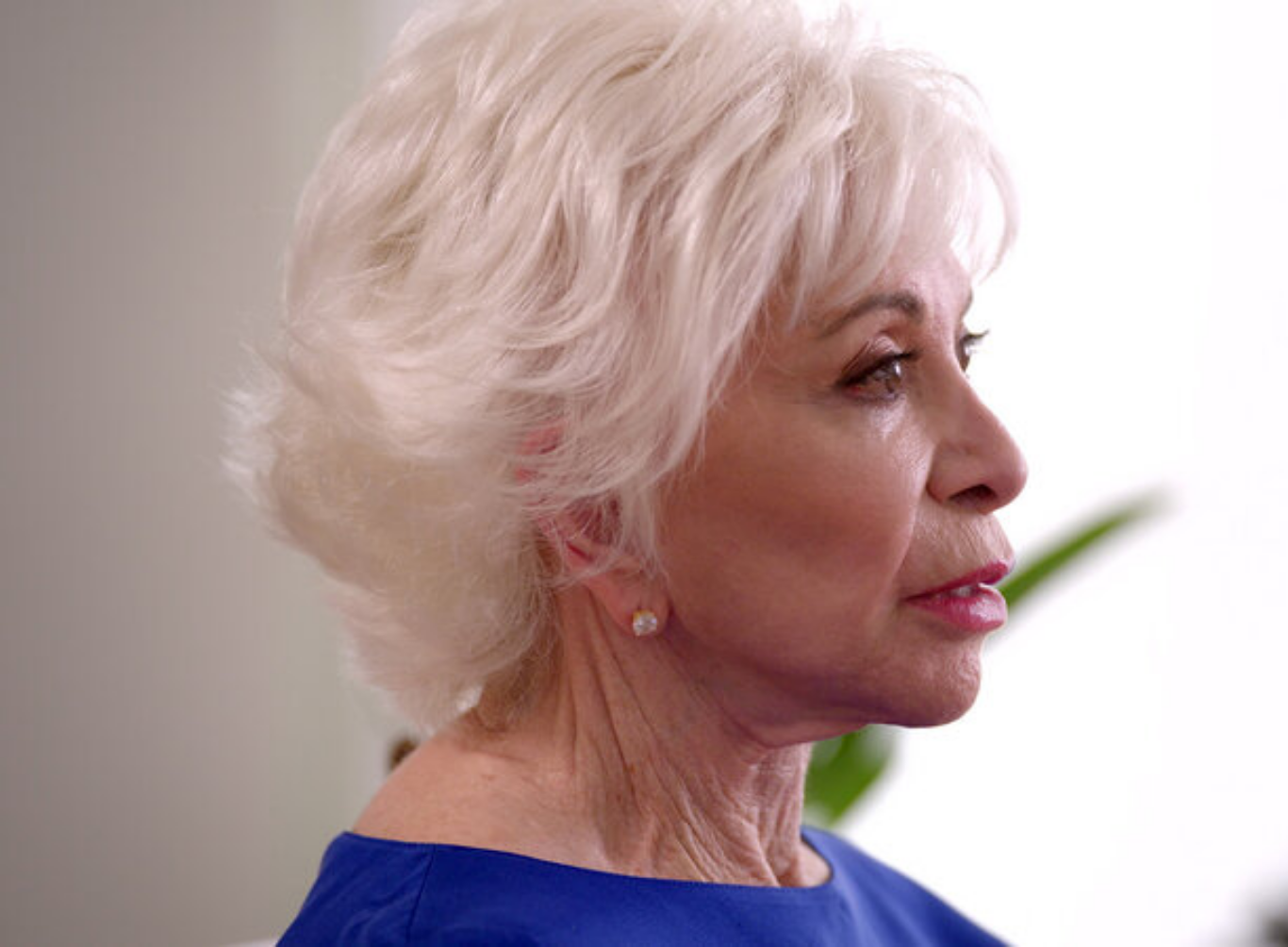 click on "Video Player is loading. Play Lesson Start the story 10s Skip Back 10 seconds Pause 10s Skip Forward 10 seconds Loaded :   80.38% Pause Mute Current Time  10:43 - Duration  14:18
[PERSON]
Lesson 5
Start the story
1x Playback Rate 2x 1.5x 1x , selected 0.5x Captions captions off , selected English  Captions Spanish  Captions This is a modal window.
Lesson Completed
Up next
Explore genre
Cancel
Do you want to save this lesson?
Save lesson
Rewatch" at bounding box center [644, 474] 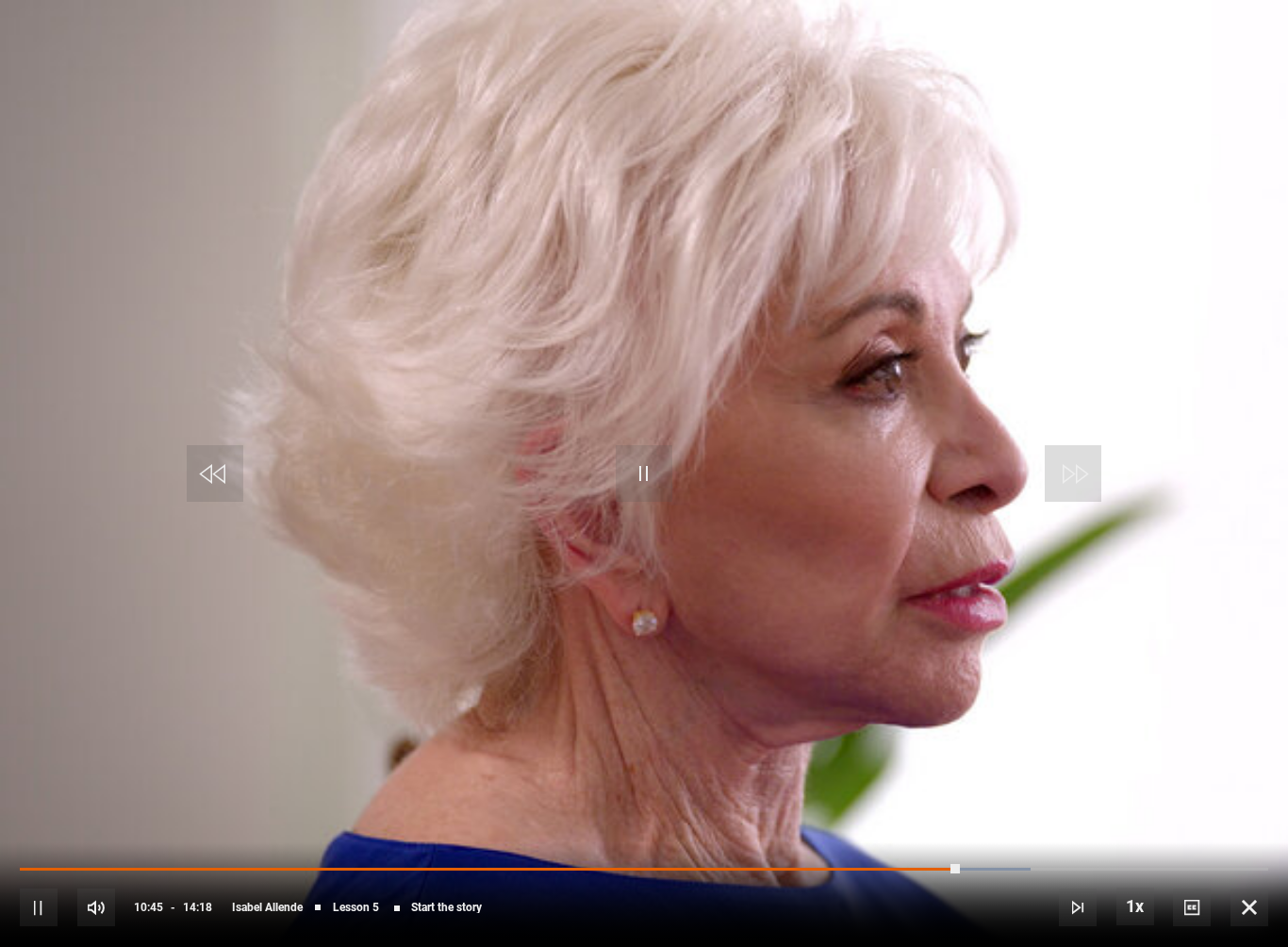 click on "10s Skip Back 10 seconds Pause 10s Skip Forward 10 seconds Loaded :   80.95% Pause Mute Current Time  10:45 - Duration  14:18
[PERSON]
Lesson 5
Start the story
1x Playback Rate 2x 1.5x 1x , selected 0.5x Captions captions off , selected English  Captions Spanish  Captions" at bounding box center (644, 894) 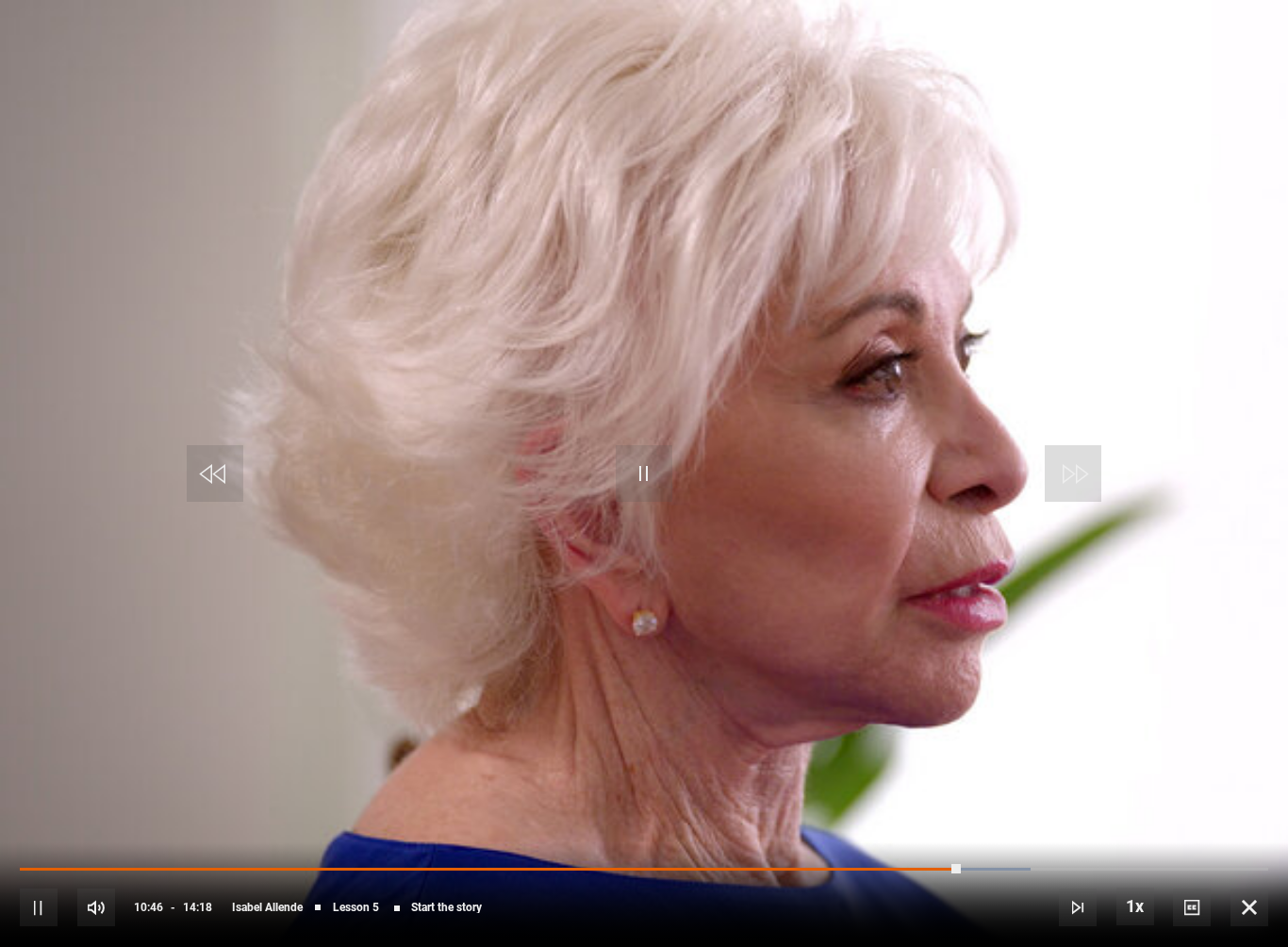 click on "10s Skip Back 10 seconds Pause 10s Skip Forward 10 seconds Loaded :  80.95% Pause Mute Current Time  10:46 - Duration  14:18
[PERSON]
Lesson 5
Start the story
1x Playback Rate 2x 1.5x 1x , selected 0.5x Captions captions off , selected English  Captions Spanish  Captions" at bounding box center (644, 894) 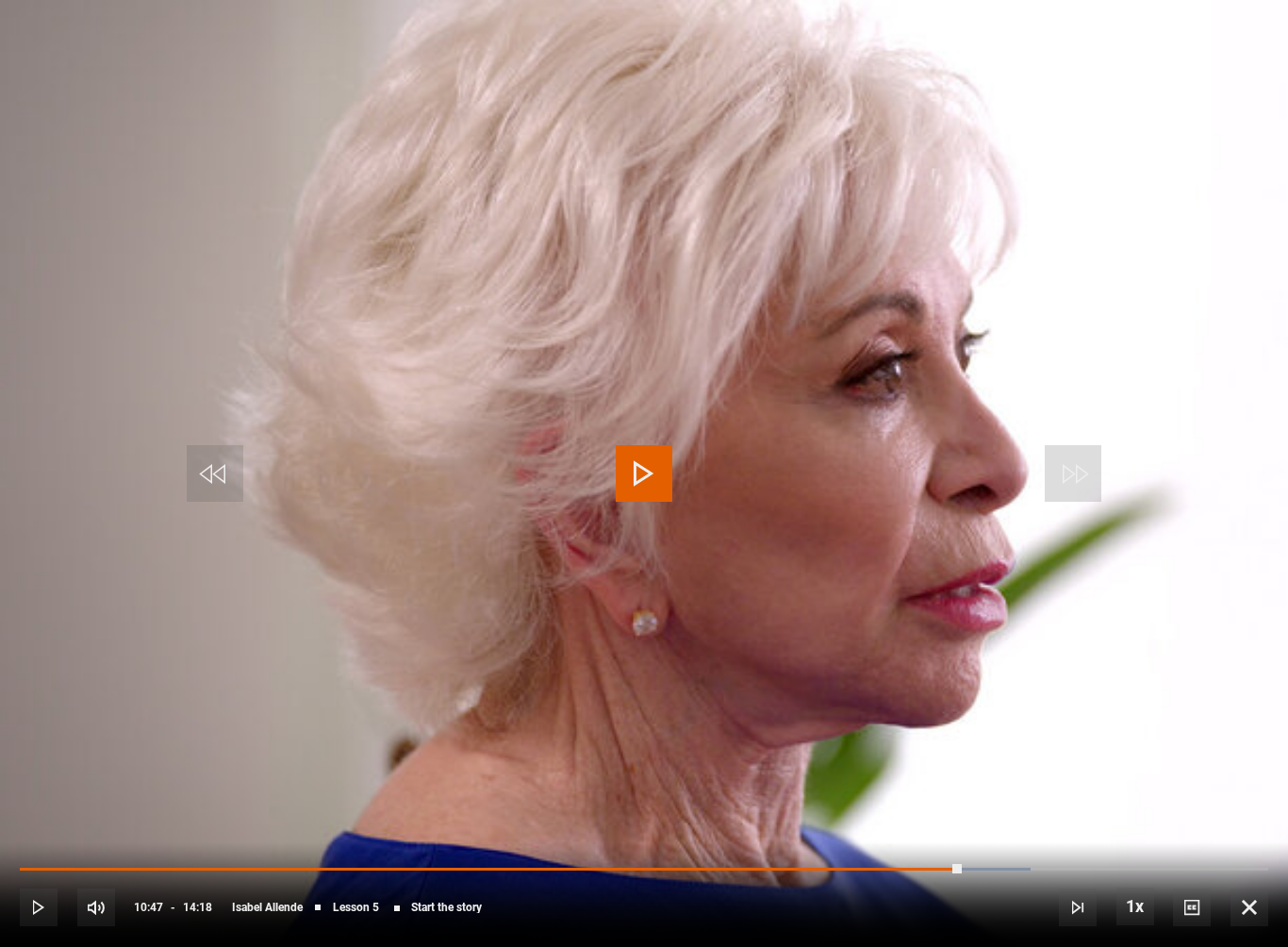 click on "10s Skip Back 10 seconds Play 10s Skip Forward 10 seconds Loaded :   80.95% Play Mute Current Time  10:47 - Duration  14:18
[PERSON]
Lesson 5
Start the story
1x Playback Rate 2x 1.5x 1x , selected 0.5x Captions captions off , selected English  Captions Spanish  Captions" at bounding box center (644, 894) 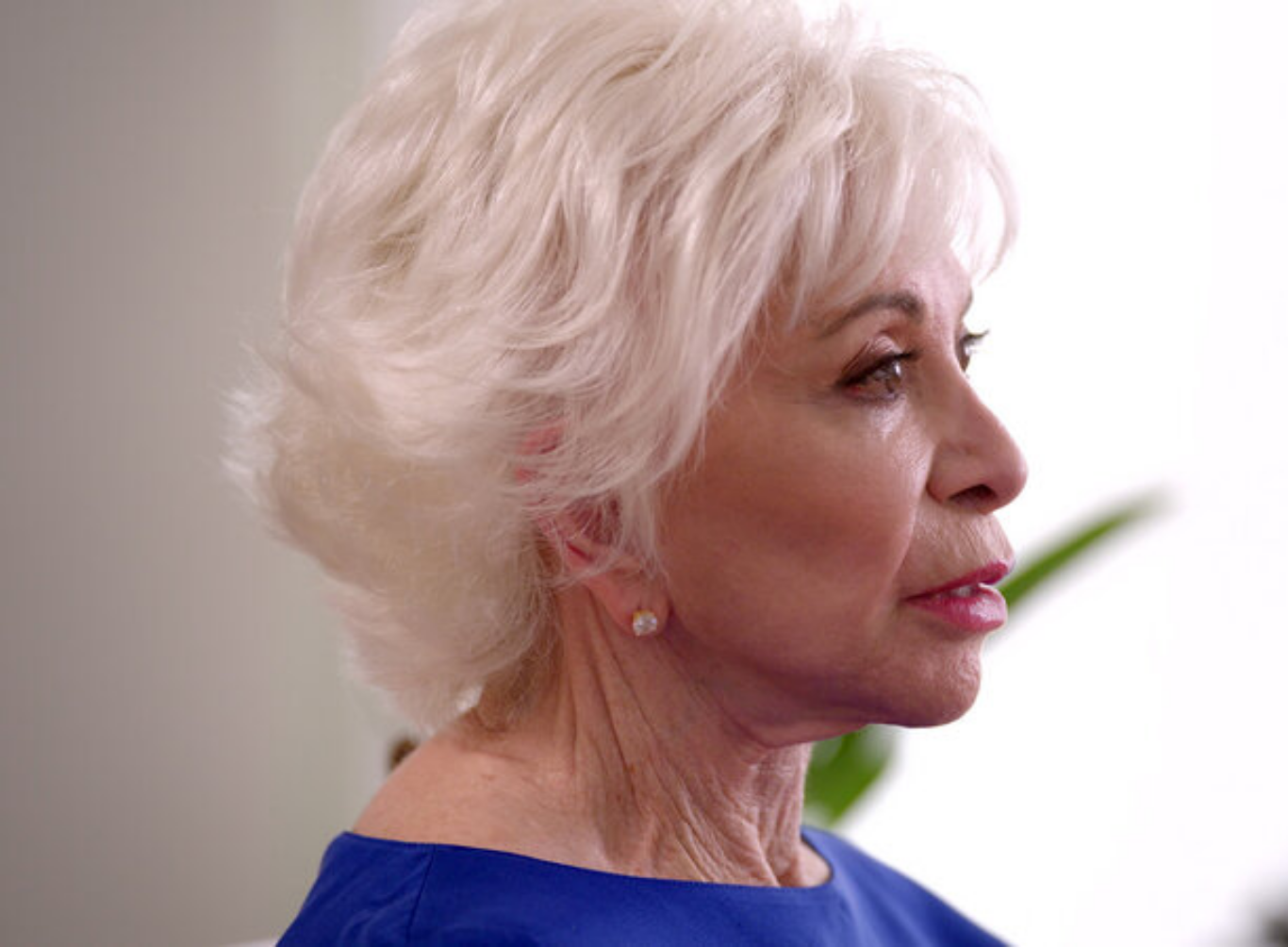click on "Video Player is loading. Play Lesson Start the story 10s Skip Back 10 seconds Pause 10s Skip Forward 10 seconds Loaded :   81.58% Pause Mute Current Time  10:52 - Duration  14:18
[PERSON]
Lesson 5
Start the story
1x Playback Rate 2x 1.5x 1x , selected 0.5x Captions captions off , selected English  Captions Spanish  Captions This is a modal window.
Lesson Completed
Up next
Explore genre
Cancel
Do you want to save this lesson?
Save lesson
Rewatch" at bounding box center [644, 474] 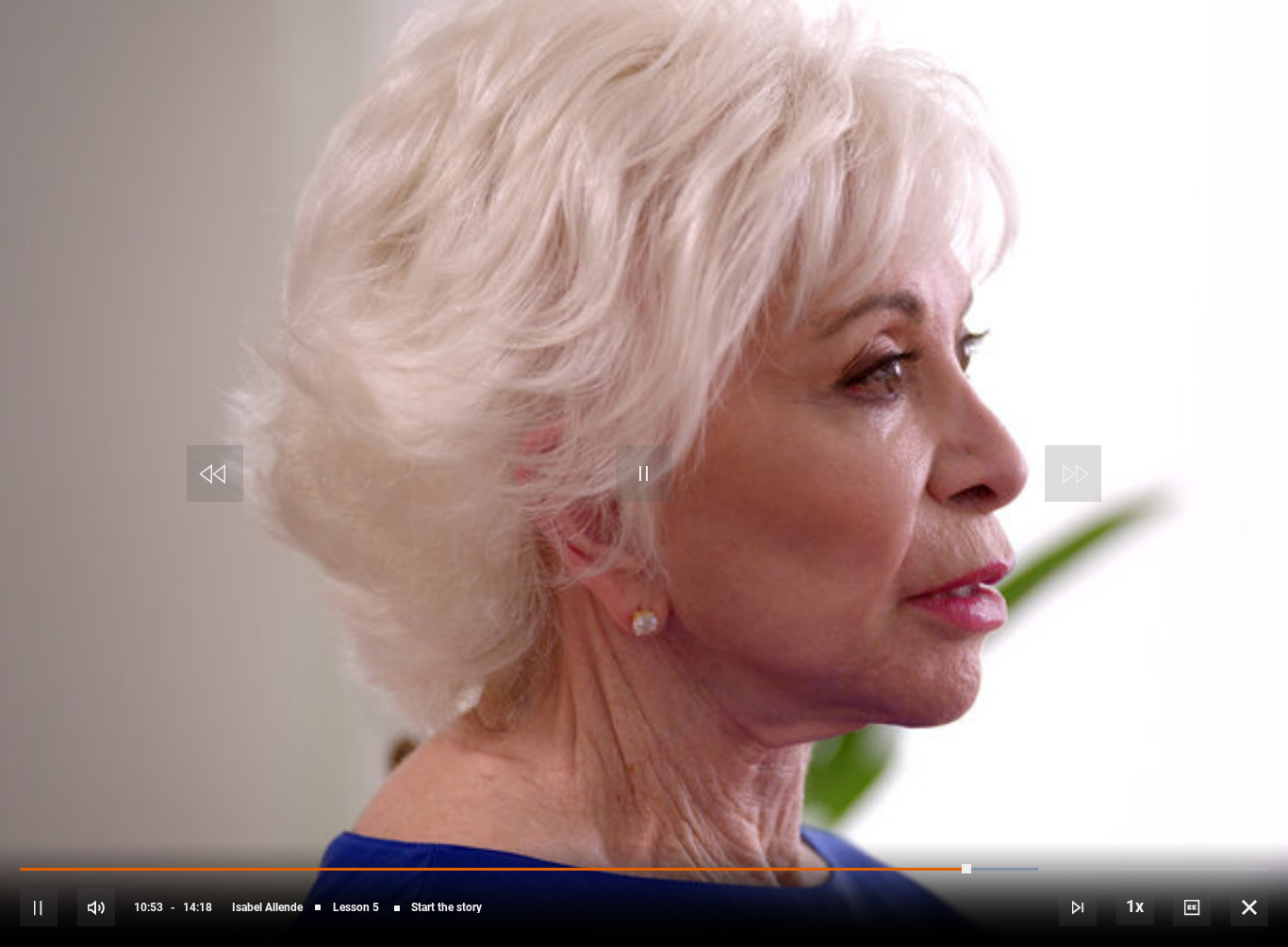 click on "10s Skip Back 10 seconds Pause 10s Skip Forward 10 seconds Loaded :  81.58% Pause Mute Current Time  10:53 - Duration  14:18
[FIRST] [LAST]
Lesson 5
Start the story
1x Playback Rate 2x 1.5x 1x , selected 0.5x Captions captions off , selected English  Captions Spanish  Captions" at bounding box center [644, 894] 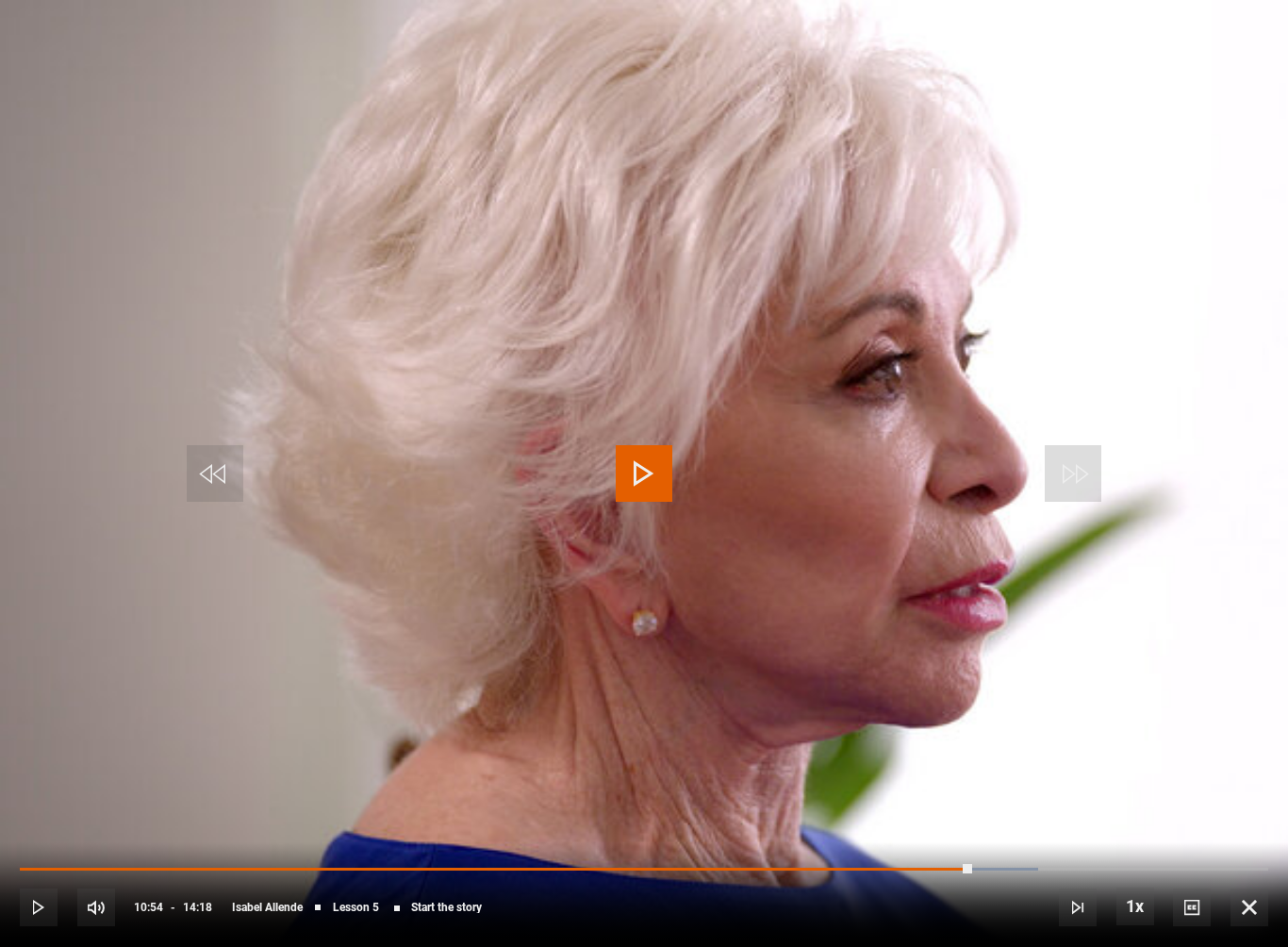 click on "10s Skip Back 10 seconds Play 10s Skip Forward 10 seconds Loaded :  81.58% Play Mute Current Time  10:54 - Duration  14:18
[FIRST] [LAST]
Lesson 5
Start the story
1x Playback Rate 2x 1.5x 1x , selected 0.5x Captions captions off , selected English  Captions Spanish  Captions" at bounding box center (644, 894) 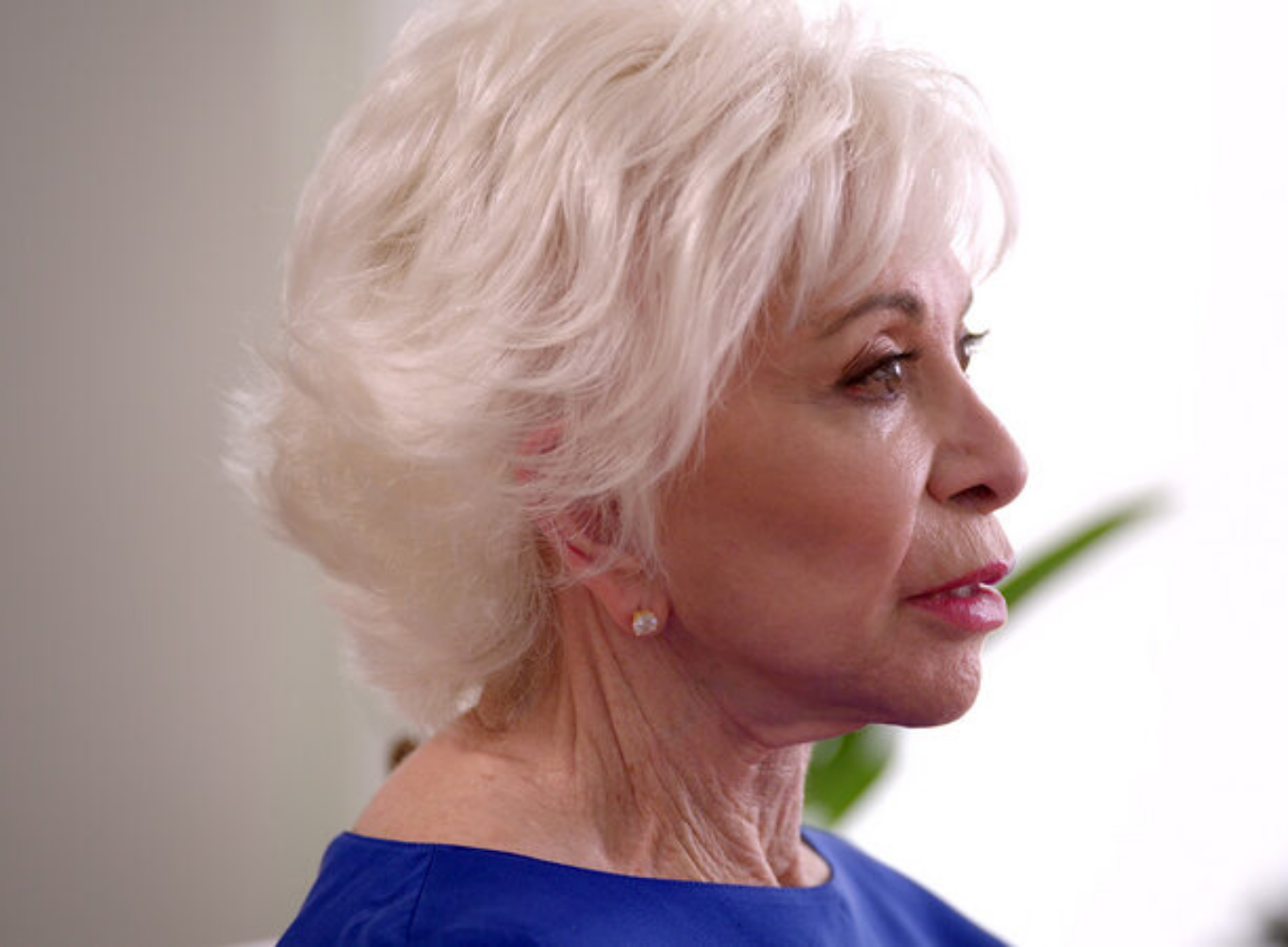 click on "Video Player is loading. Play Lesson Start the story 10s Skip Back 10 seconds Pause 10s Skip Forward 10 seconds Loaded :  83.29% Pause Mute Current Time  11:02 - Duration  14:18
[FIRST] [LAST]
Lesson 5
Start the story
1x Playback Rate 2x 1.5x 1x , selected 0.5x Captions captions off , selected English  Captions Spanish  Captions This is a modal window.
Lesson Completed
Up next
Explore genre
Cancel
Do you want to save this lesson?
Save lesson
Rewatch" at bounding box center [644, 474] 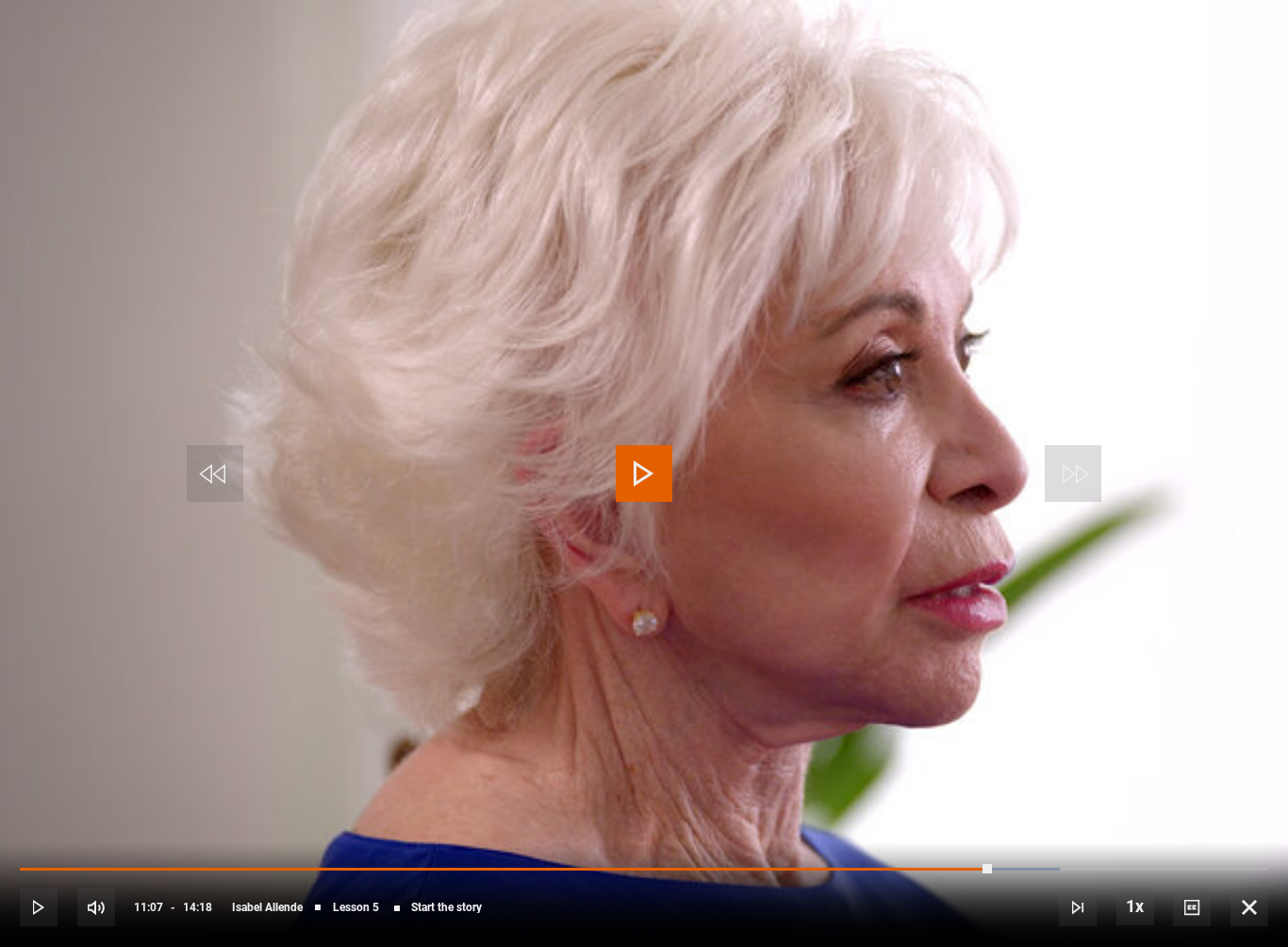 click on "10s Skip Back 10 seconds Play 10s Skip Forward 10 seconds Loaded :  83.29% Play Mute Current Time  11:07 - Duration  14:18
[FIRST] [LAST]
Lesson 5
Start the story
1x Playback Rate 2x 1.5x 1x , selected 0.5x Captions captions off , selected English  Captions Spanish  Captions" at bounding box center (644, 894) 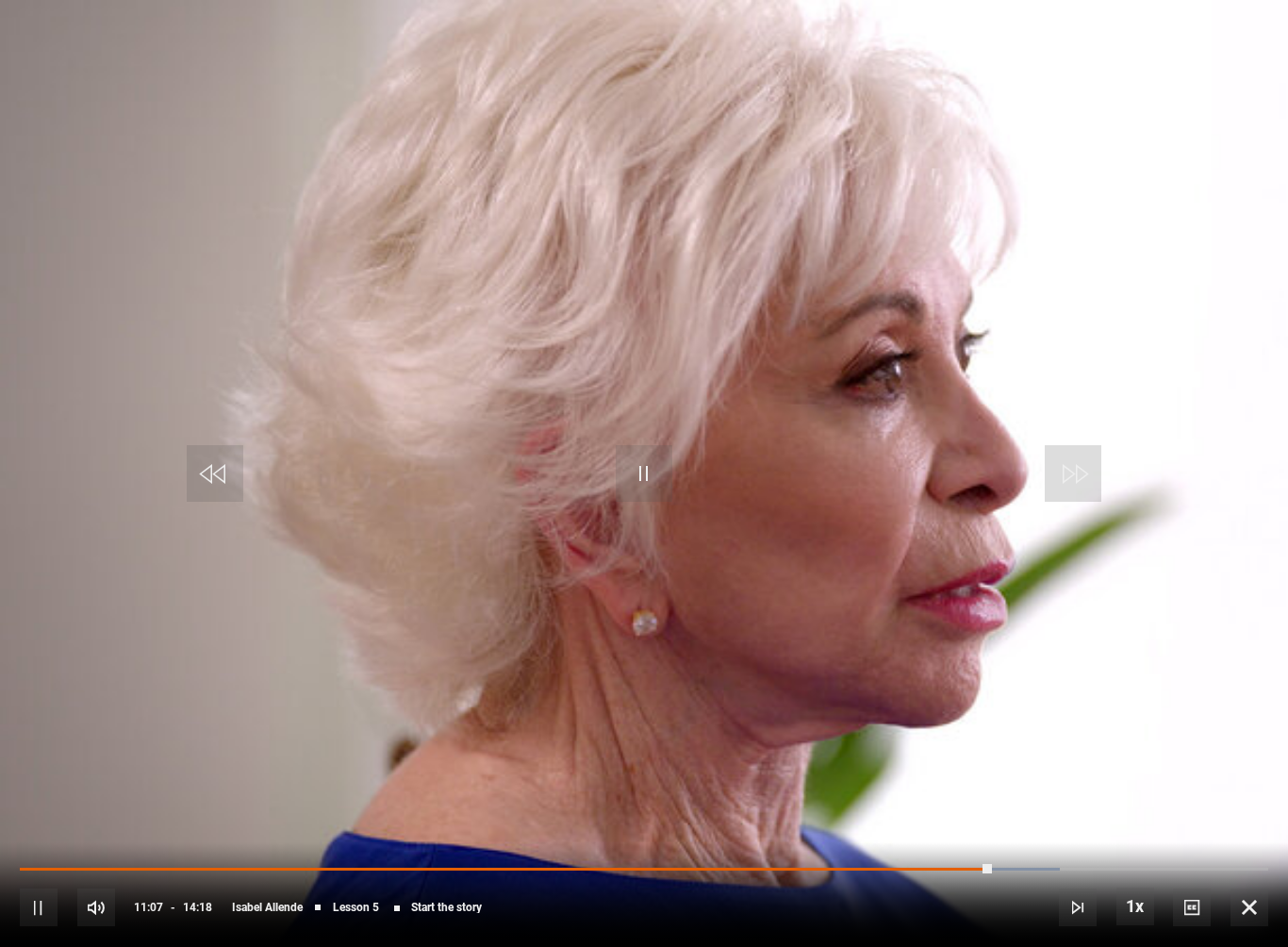 click on "10s Skip Back 10 seconds Pause 10s Skip Forward 10 seconds Loaded :   83.29% Pause Mute Current Time  11:07 - Duration  14:18
[PERSON]
Lesson 5
Start the story
1x Playback Rate 2x 1.5x 1x , selected 0.5x Captions captions off , selected English  Captions Spanish  Captions" at bounding box center (644, 894) 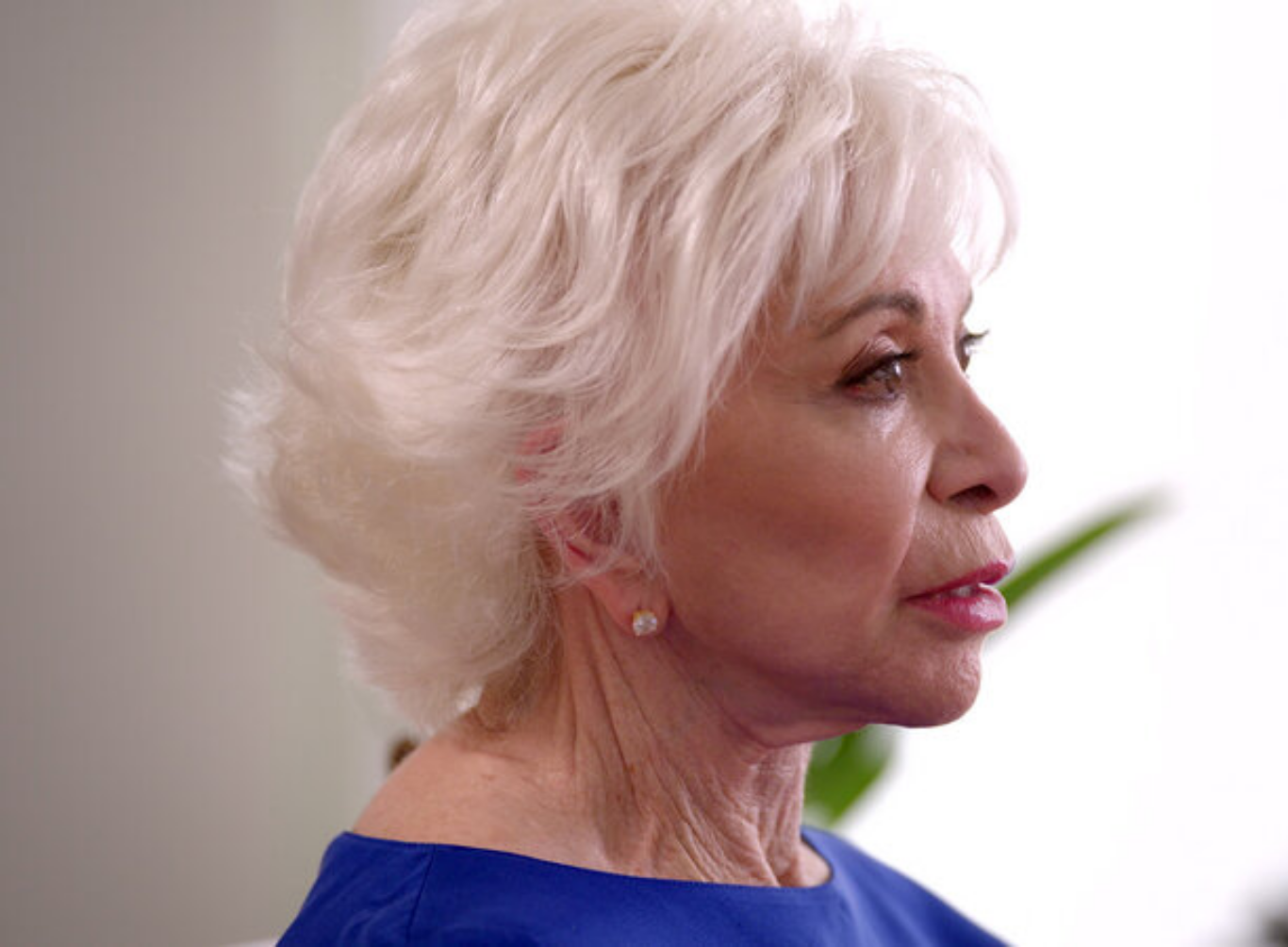 click on "Video Player is loading. Play Lesson Start the story 10s Skip Back 10 seconds Pause 10s Skip Forward 10 seconds Loaded :  83.86% Pause Mute Current Time  11:12 - Duration  14:18
[FIRST] [LAST]
Lesson 5
Start the story
1x Playback Rate 2x 1.5x 1x , selected 0.5x Captions captions off , selected English  Captions Spanish  Captions This is a modal window.
Lesson Completed
Up next
Explore genre
Cancel
Do you want to save this lesson?
Save lesson
Rewatch" at bounding box center (644, 474) 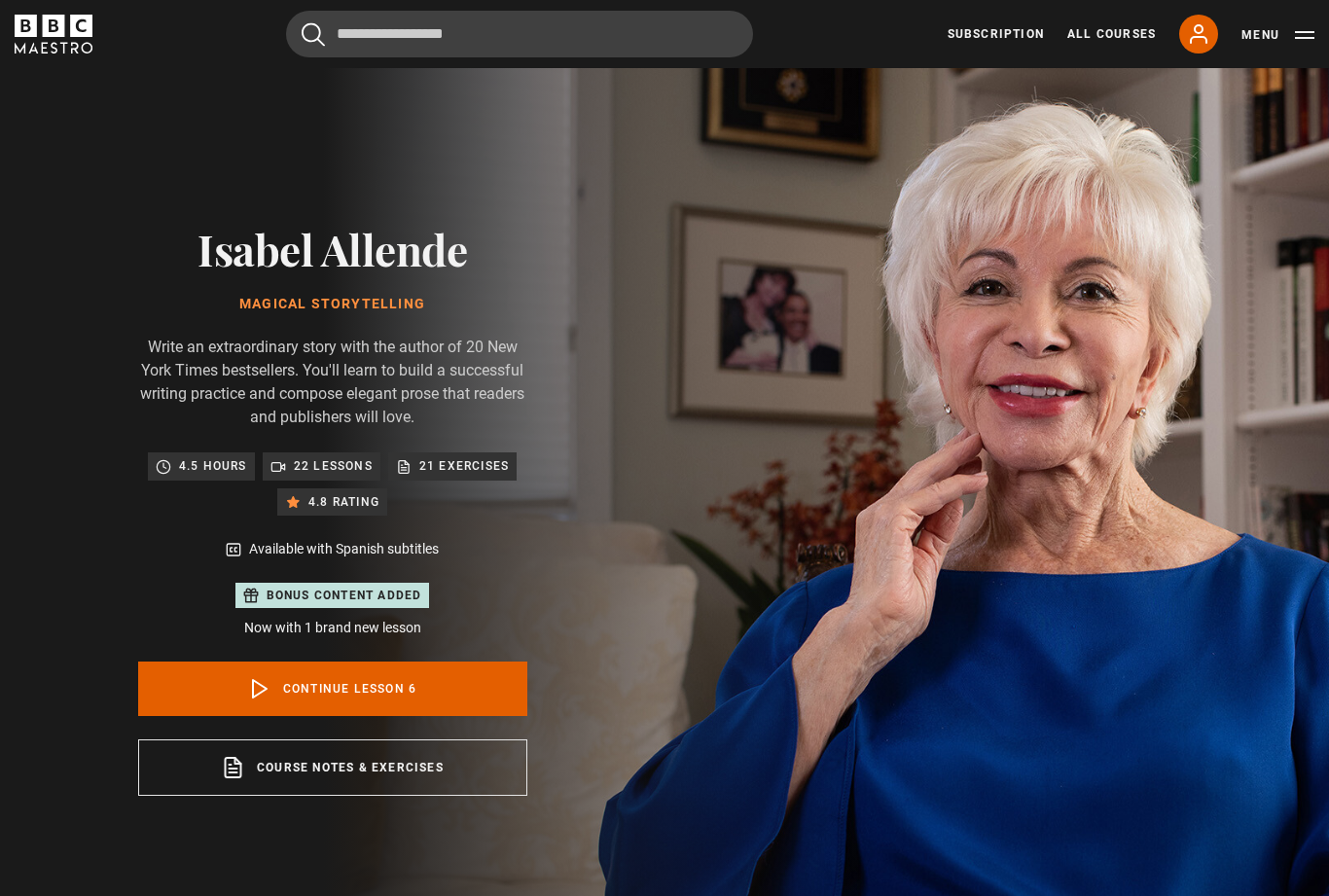 scroll, scrollTop: 968, scrollLeft: 0, axis: vertical 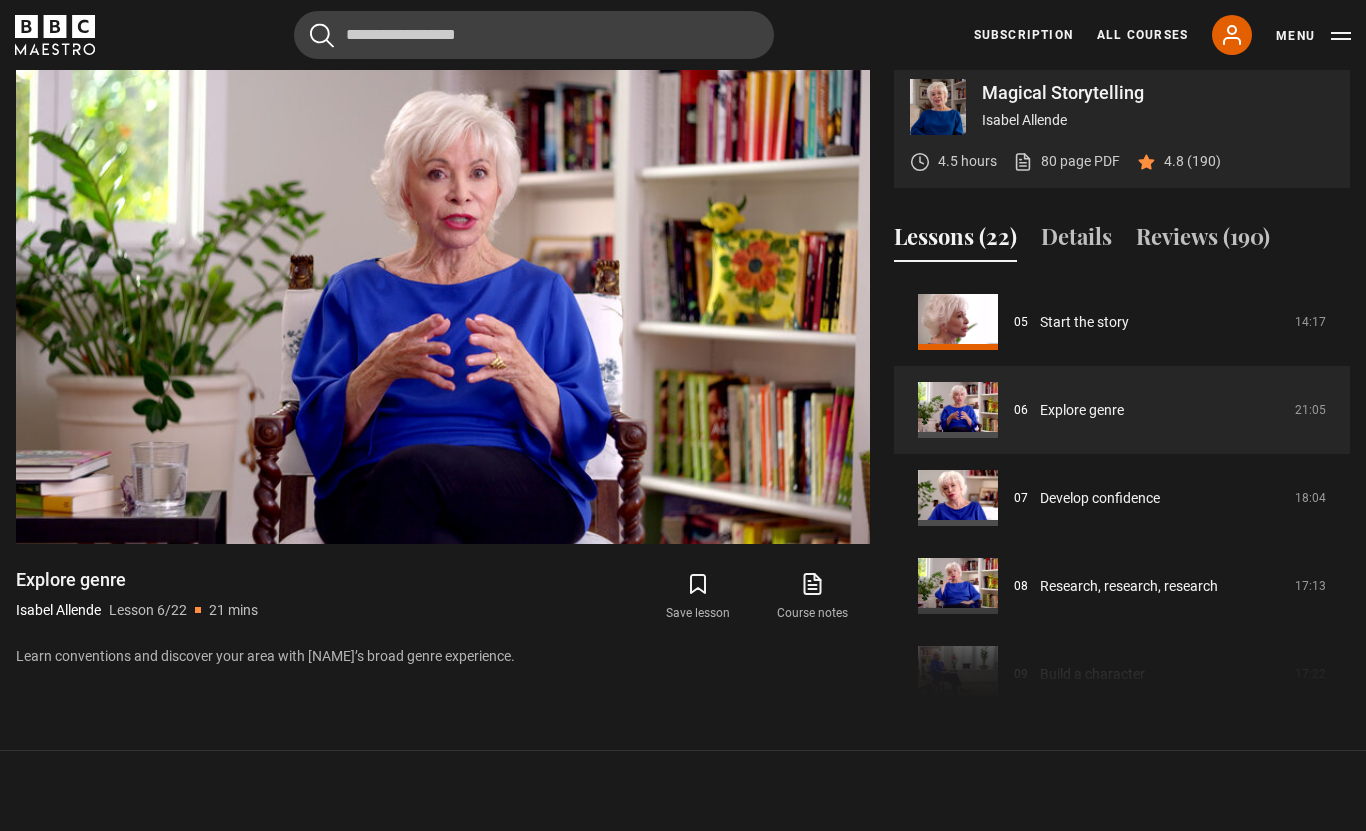 click at bounding box center [829, 502] 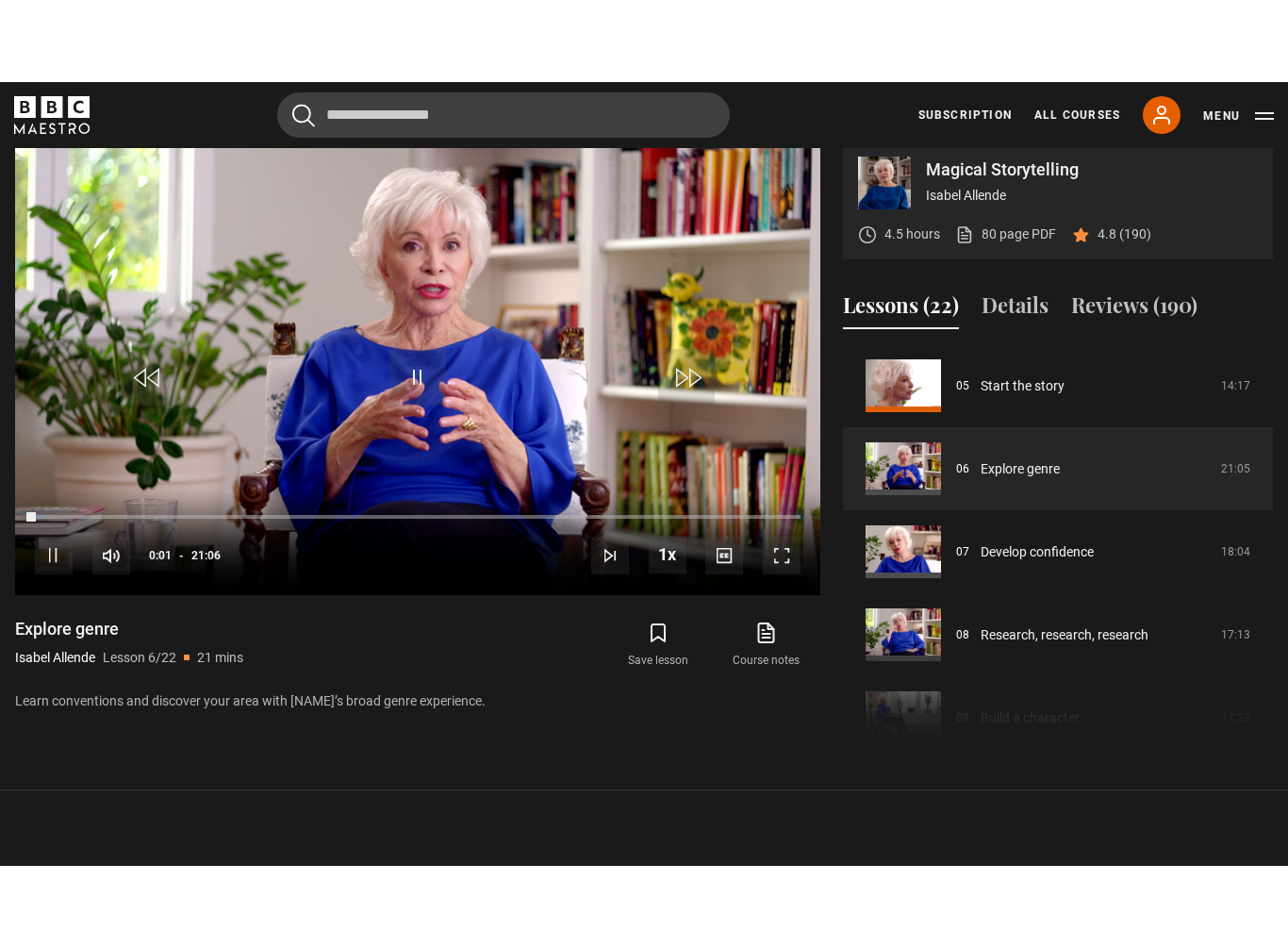scroll, scrollTop: 0, scrollLeft: 0, axis: both 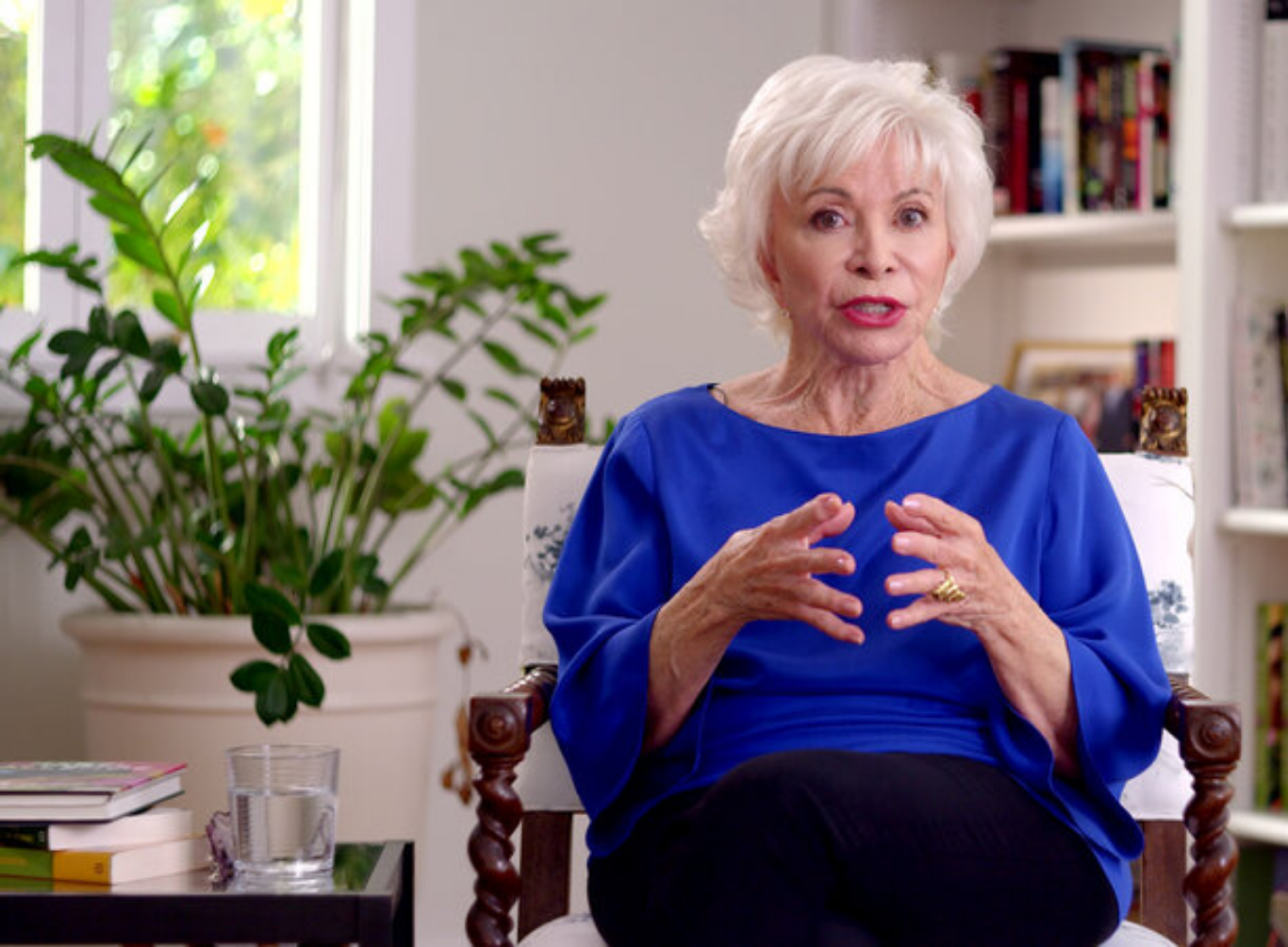 click on "Video Player is loading. Play Lesson Explore genre 10s Skip Back 10 seconds Pause 10s Skip Forward 10 seconds Loaded :  50.15% Pause Mute Current Time  9:50 - Duration  21:06
Isabel Allende
Lesson 6
Explore genre
1x Playback Rate 2x 1.5x 1x , selected 0.5x Captions captions off , selected English  Captions Spanish  Captions This is a modal window.
Lesson Completed
Up next
Develop confidence
Cancel
Do you want to save this lesson?
Save lesson
Rewatch" at bounding box center [644, 474] 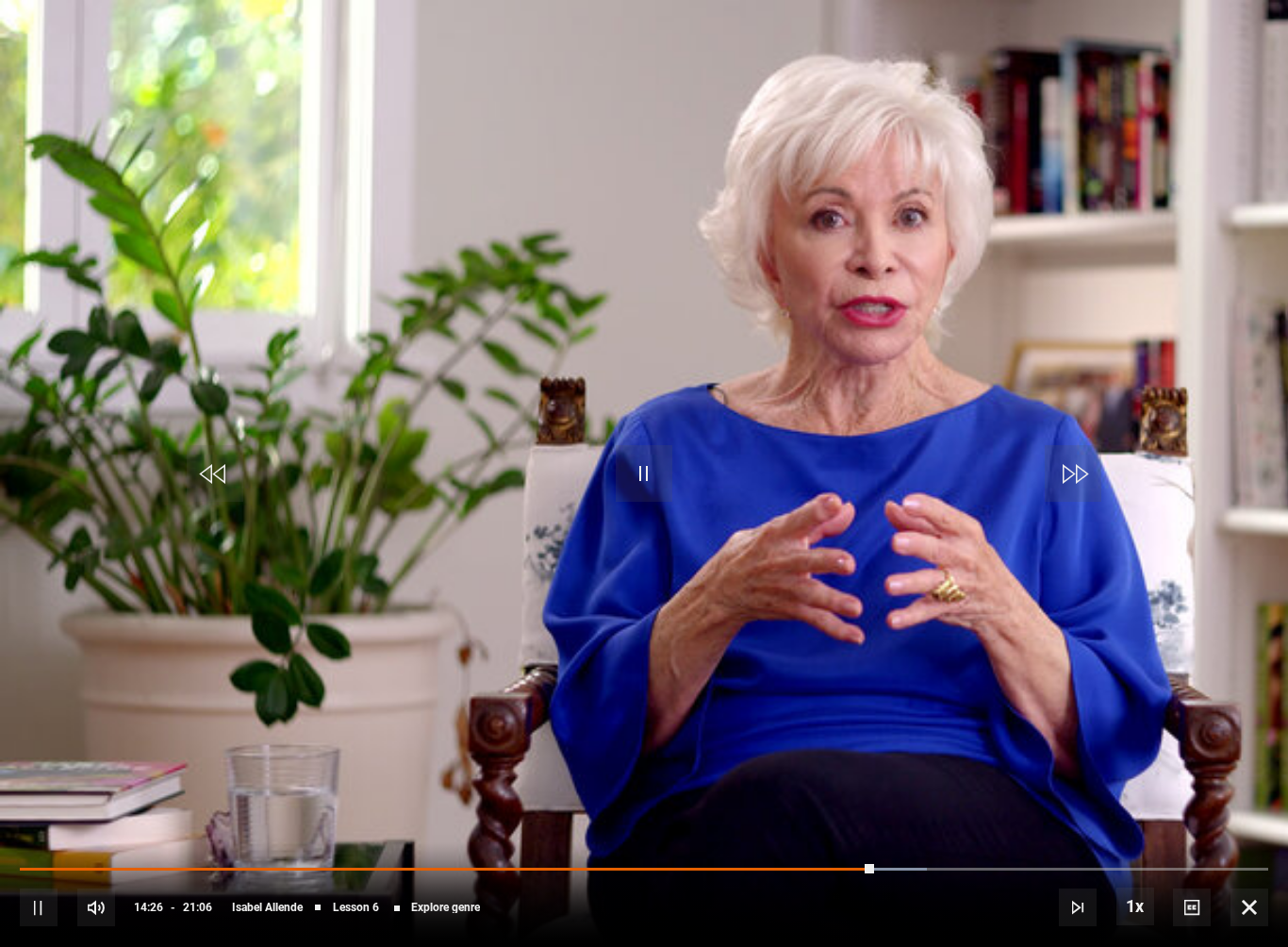 click on "Video Player is loading. Play Lesson Explore genre 10s Skip Back 10 seconds Pause 10s Skip Forward 10 seconds Loaded :  72.66% Pause Mute Current Time  14:26 - Duration  21:06
Isabel Allende
Lesson 6
Explore genre
1x Playback Rate 2x 1.5x 1x , selected 0.5x Captions captions off , selected English  Captions Spanish  Captions This is a modal window.
Lesson Completed
Up next
Develop confidence
Cancel
Do you want to save this lesson?
Save lesson
Rewatch" at bounding box center [644, 474] 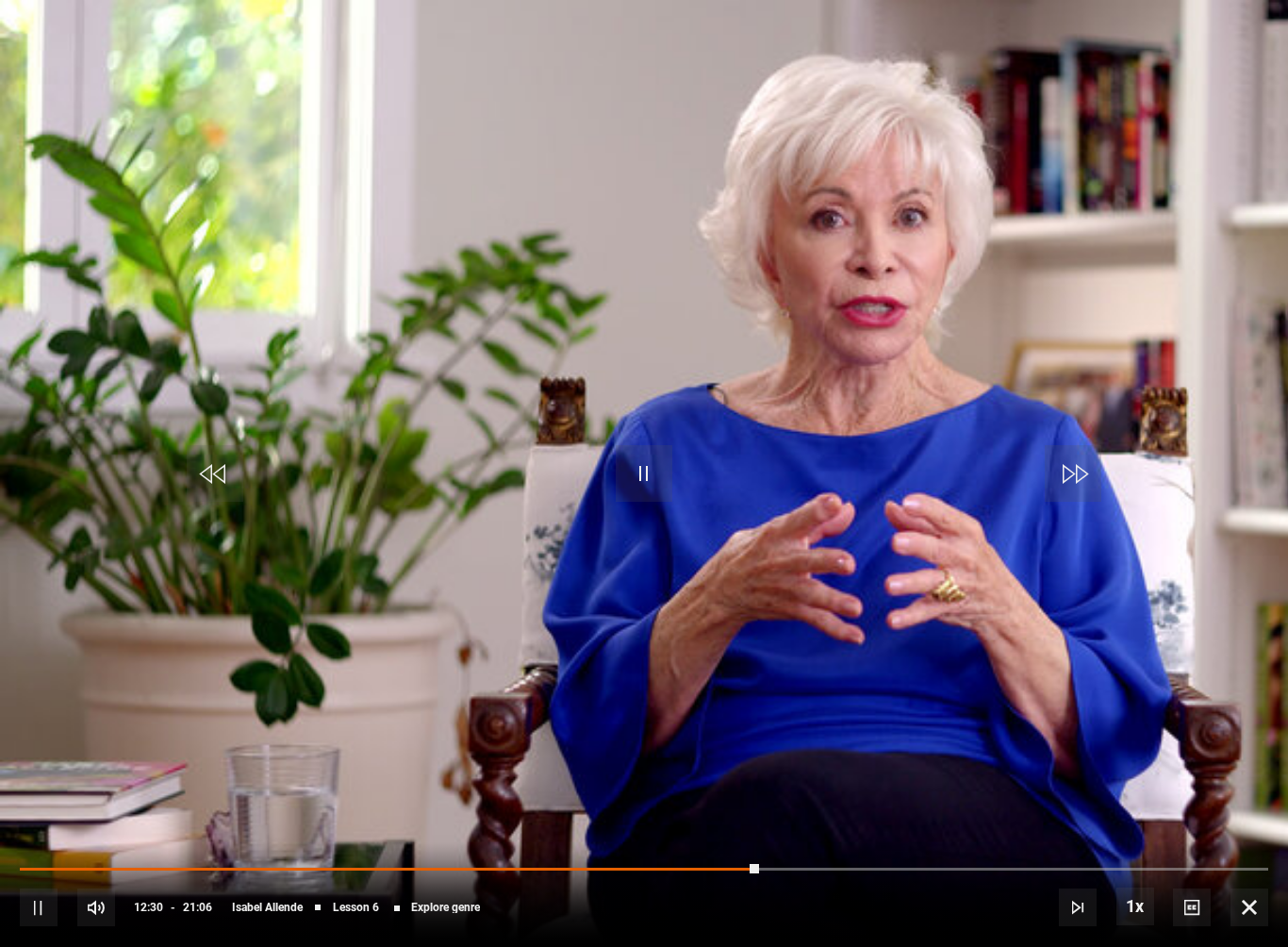 click at bounding box center [389, 870] 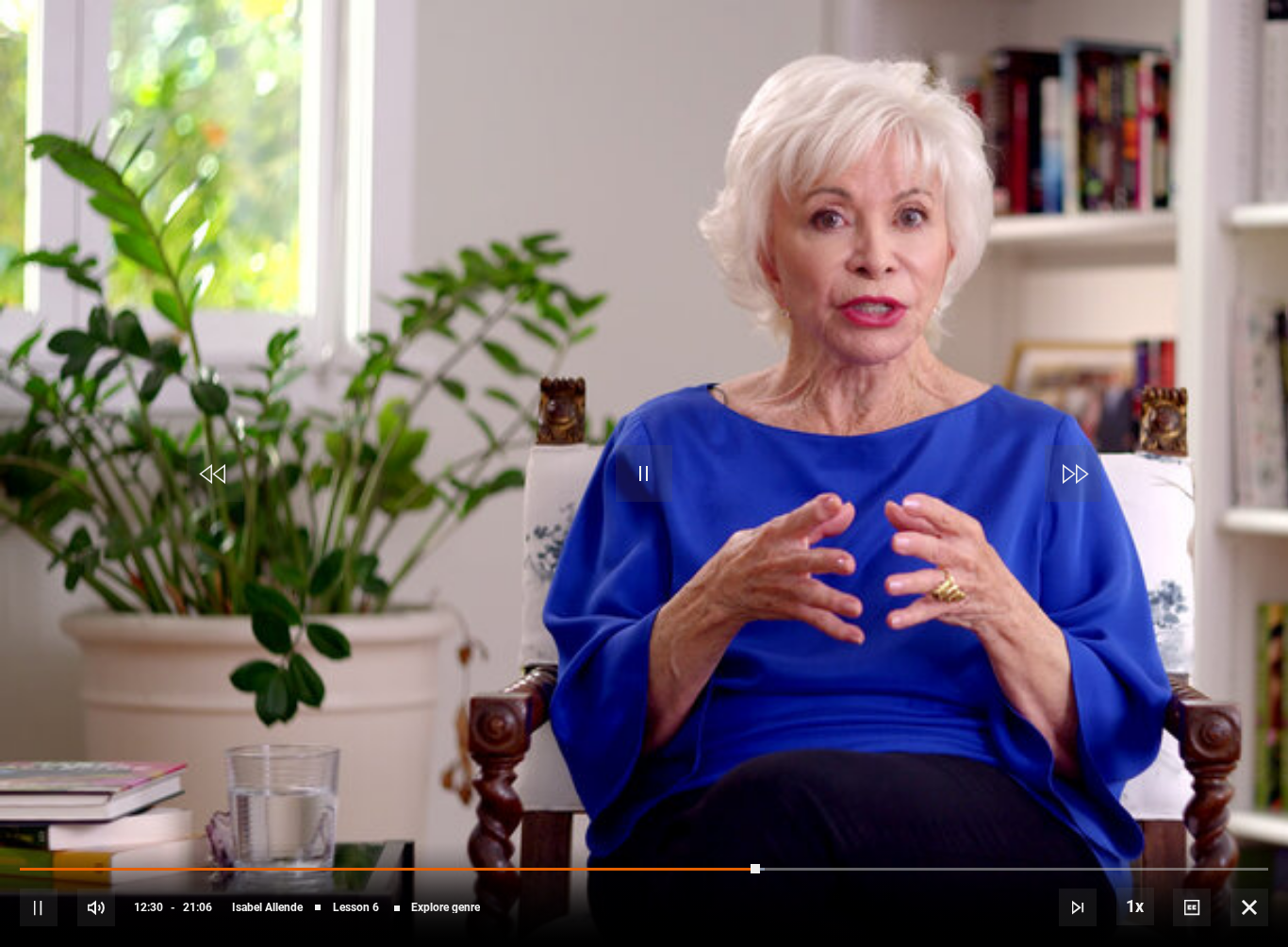 click at bounding box center (389, 870) 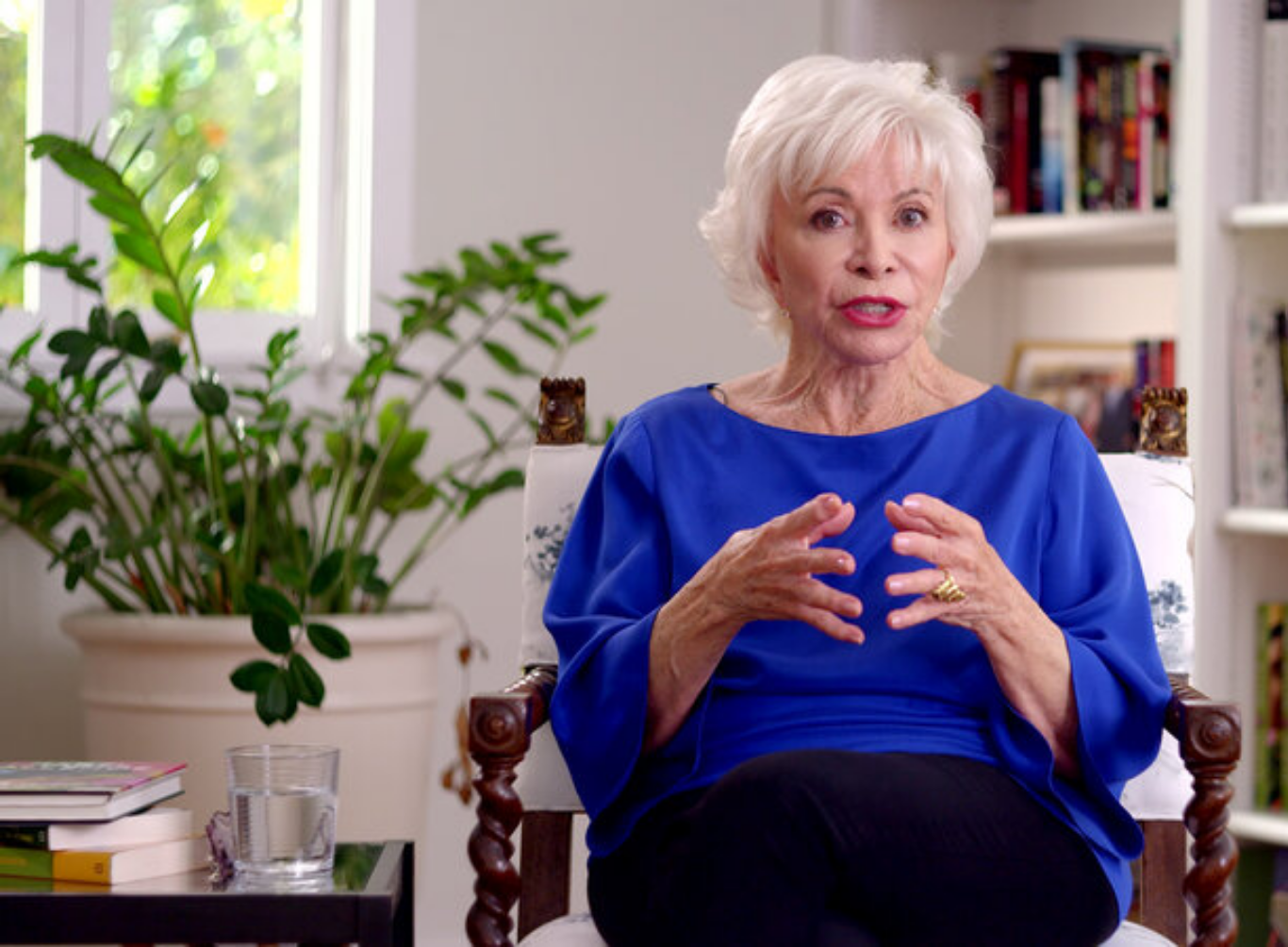 click on "Video Player is loading. Play Lesson Explore genre 10s Skip Back 10 seconds Pause 10s Skip Forward 10 seconds Loaded :  52.49% Pause Mute Current Time  10:22 - Duration  21:06
Isabel Allende
Lesson 6
Explore genre
1x Playback Rate 2x 1.5x 1x , selected 0.5x Captions captions off , selected English  Captions Spanish  Captions This is a modal window.
Lesson Completed
Up next
Develop confidence
Cancel
Do you want to save this lesson?
Save lesson
Rewatch" at bounding box center [644, 474] 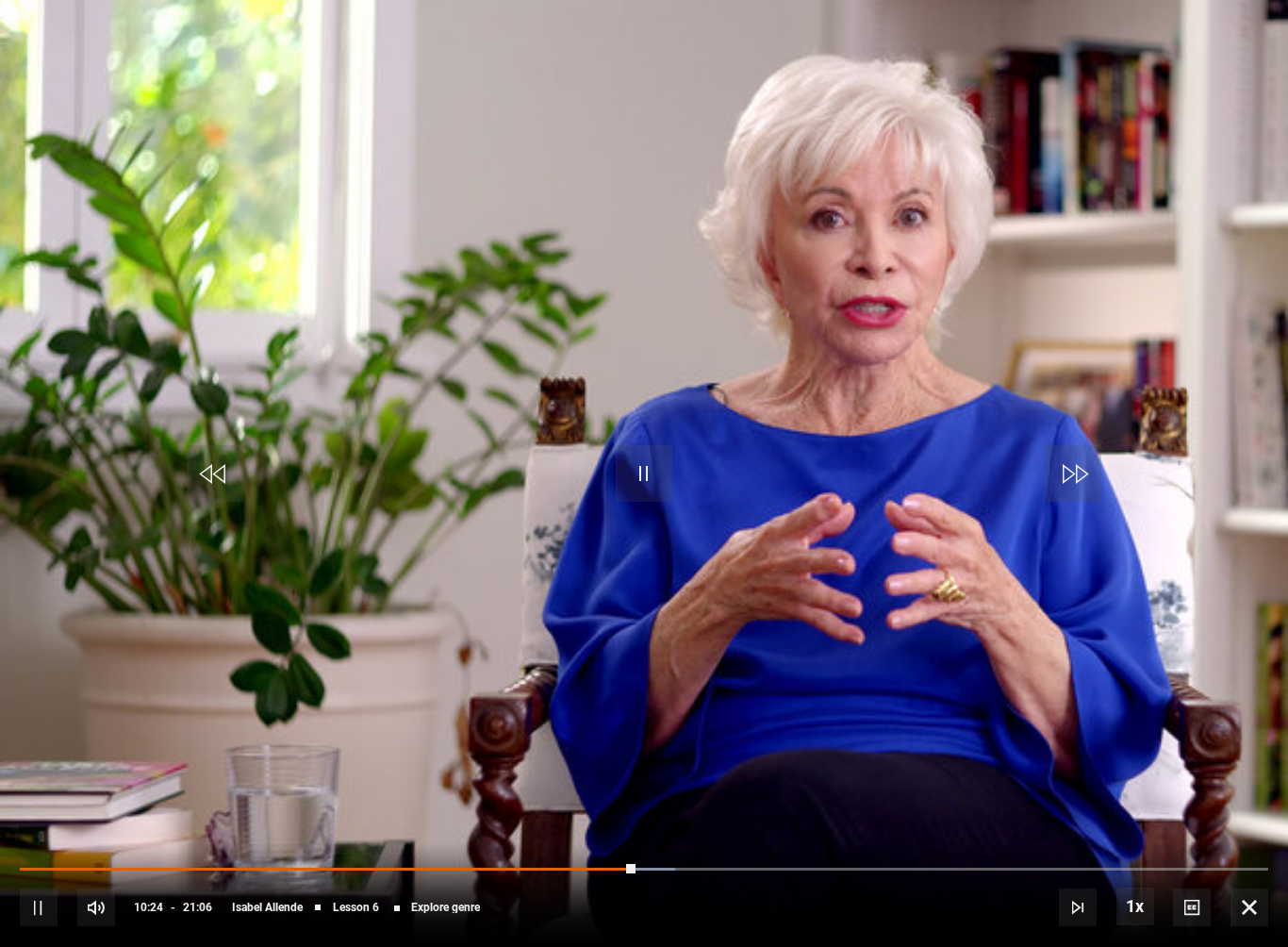 click at bounding box center [327, 870] 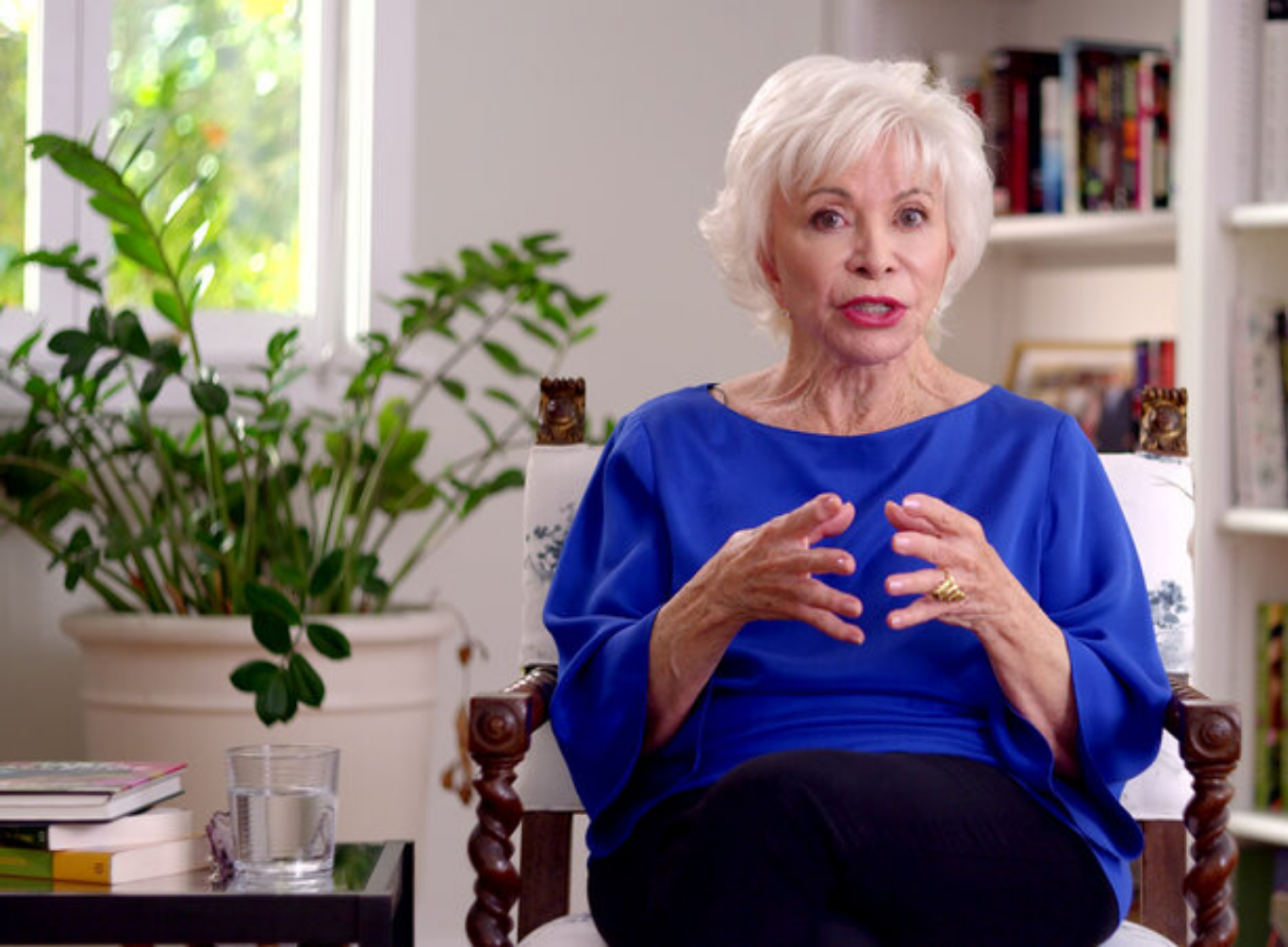 click on "Video Player is loading. Play Lesson Explore genre 10s Skip Back 10 seconds Pause 10s Skip Forward 10 seconds Loaded :  53.31% Pause Mute Current Time  10:29 - Duration  21:06
Isabel Allende
Lesson 6
Explore genre
1x Playback Rate 2x 1.5x 1x , selected 0.5x Captions captions off , selected English  Captions Spanish  Captions This is a modal window.
Lesson Completed
Up next
Develop confidence
Cancel
Do you want to save this lesson?
Save lesson
Rewatch" at bounding box center (644, 474) 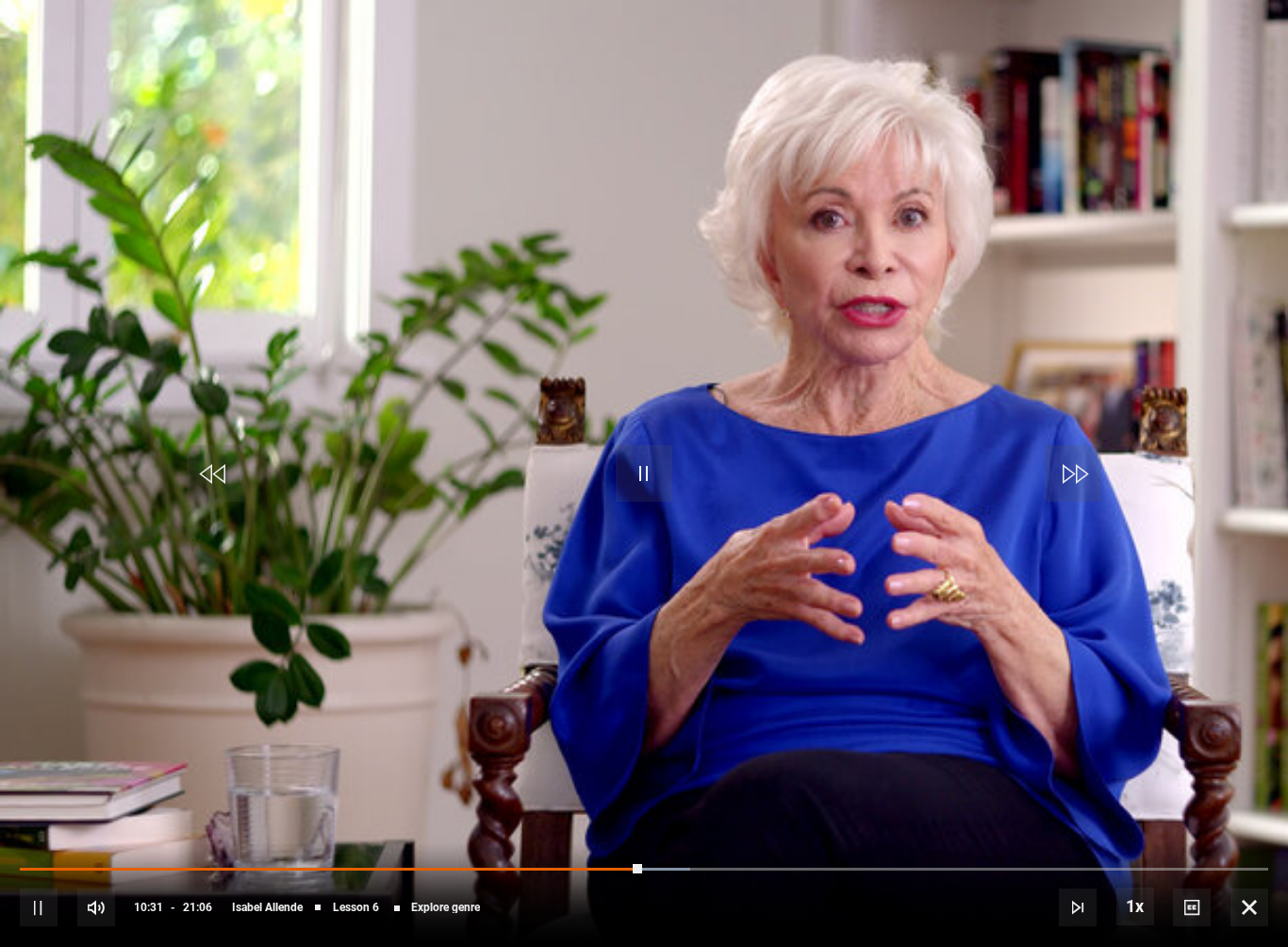 click on "10s Skip Back 10 seconds Pause 10s Skip Forward 10 seconds Loaded :  53.69% Pause Mute Current Time  10:31 - Duration  21:06
Isabel Allende
Lesson 6
Explore genre
1x Playback Rate 2x 1.5x 1x , selected 0.5x Captions captions off , selected English  Captions Spanish  Captions" at bounding box center [644, 894] 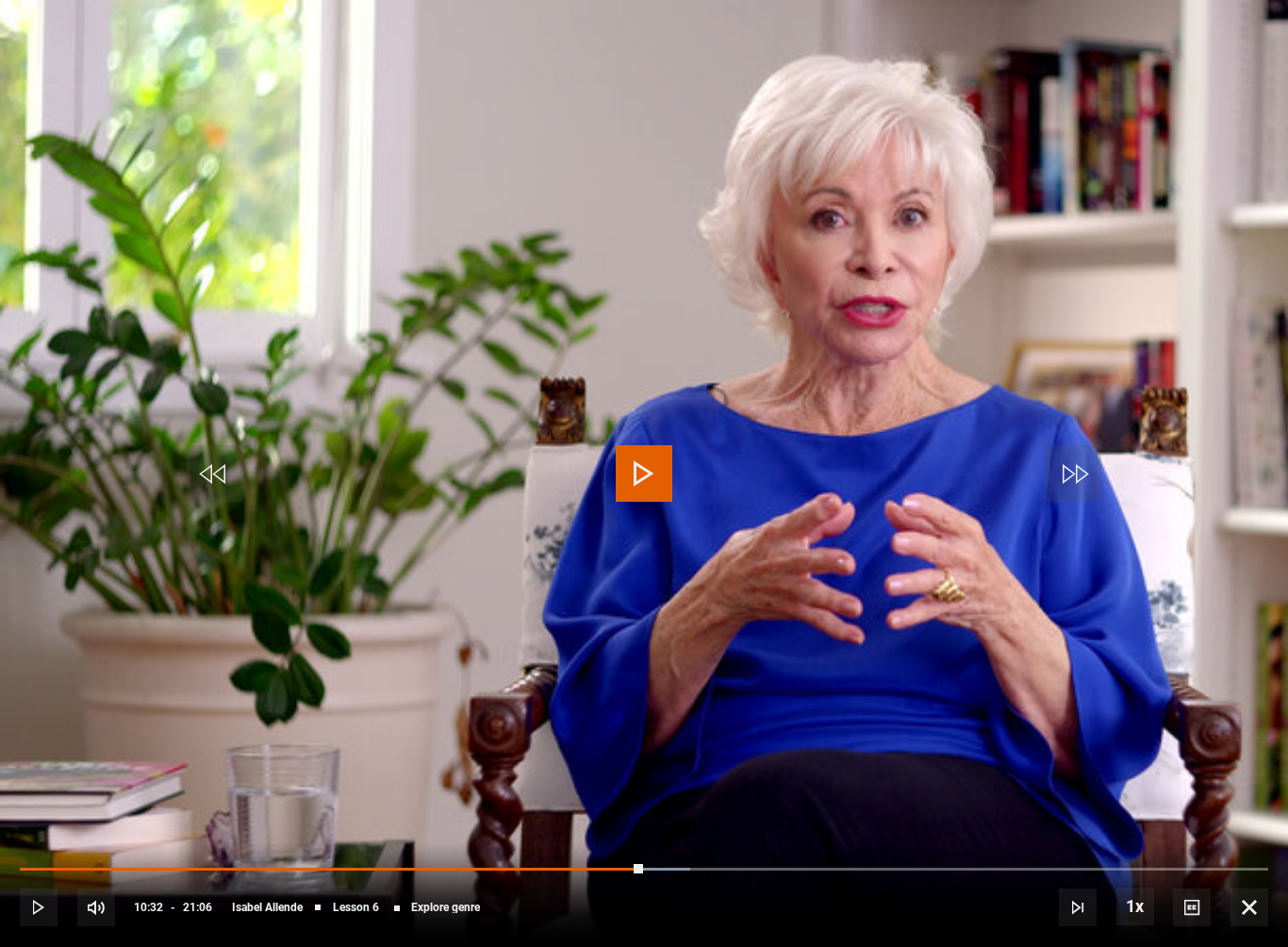 click at bounding box center [332, 870] 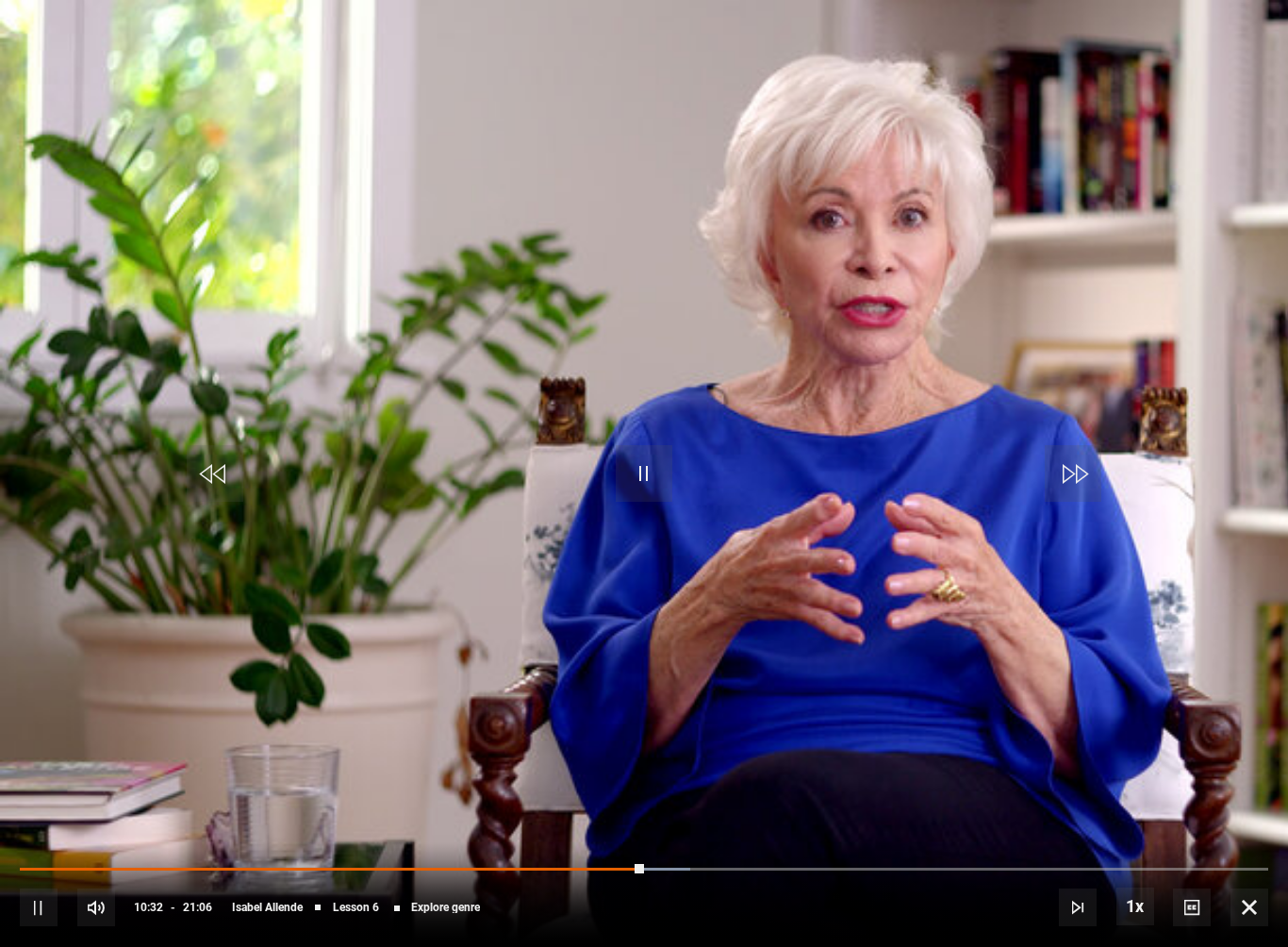 click at bounding box center (332, 870) 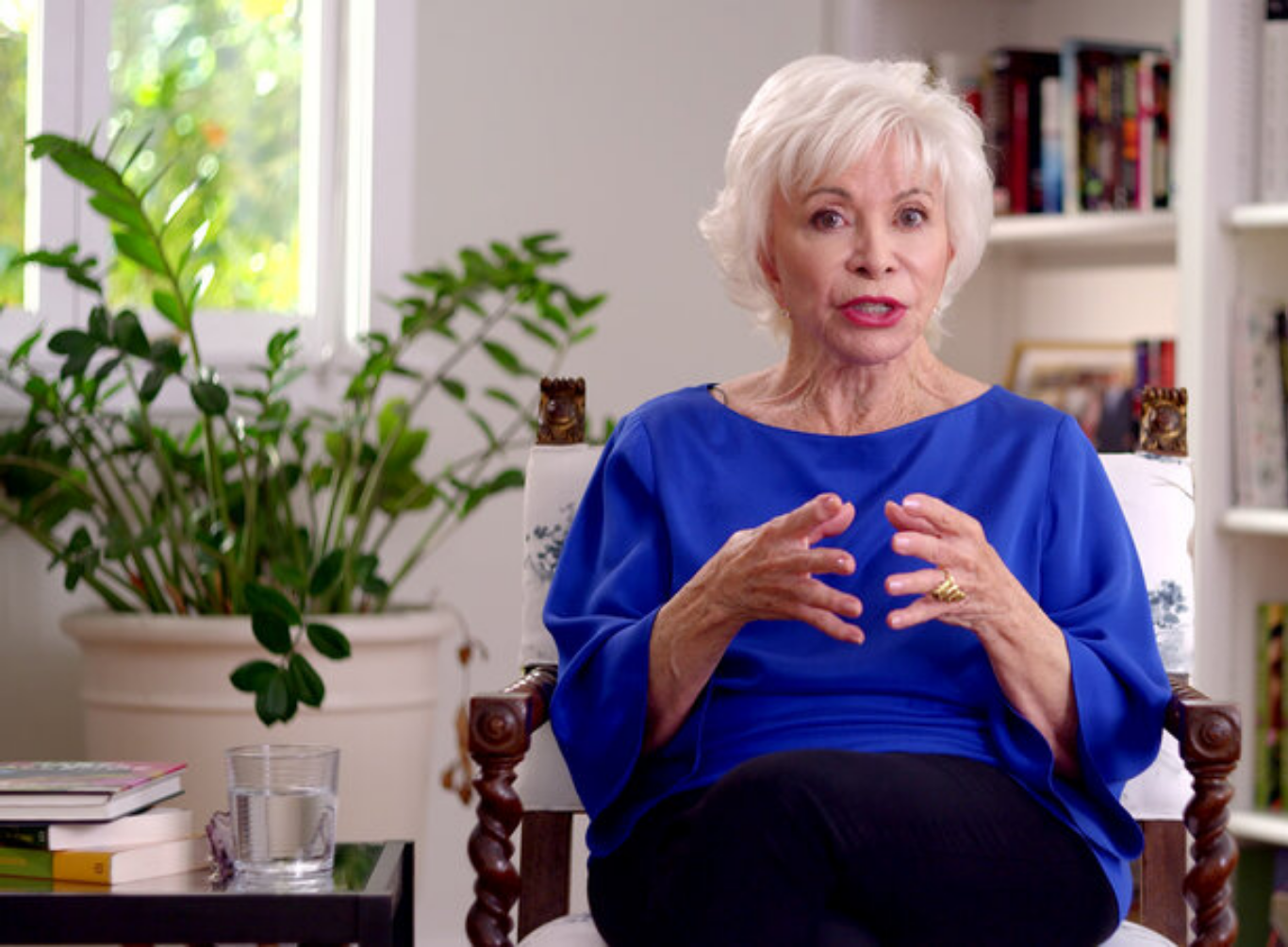 click on "Video Player is loading. Play Lesson Explore genre 10s Skip Back 10 seconds Pause 10s Skip Forward 10 seconds Loaded :  49.74% Pause Mute Current Time  9:44 - Duration  21:06
Isabel Allende
Lesson 6
Explore genre
1x Playback Rate 2x 1.5x 1x , selected 0.5x Captions captions off , selected English  Captions Spanish  Captions This is a modal window.
Lesson Completed
Up next
Develop confidence
Cancel
Do you want to save this lesson?
Save lesson
Rewatch" at bounding box center [644, 474] 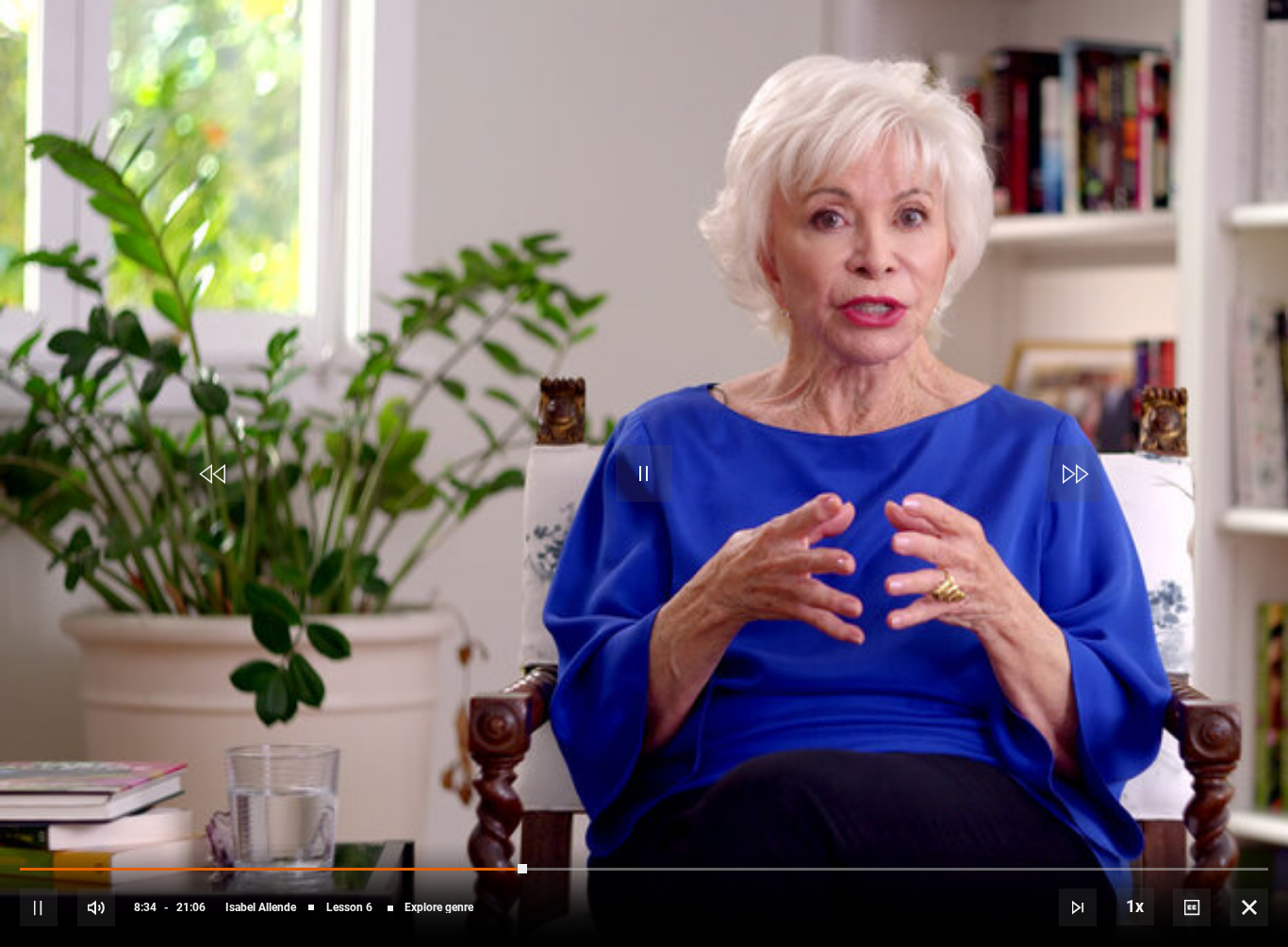 click on "Loaded :  0.00%" at bounding box center [644, 870] 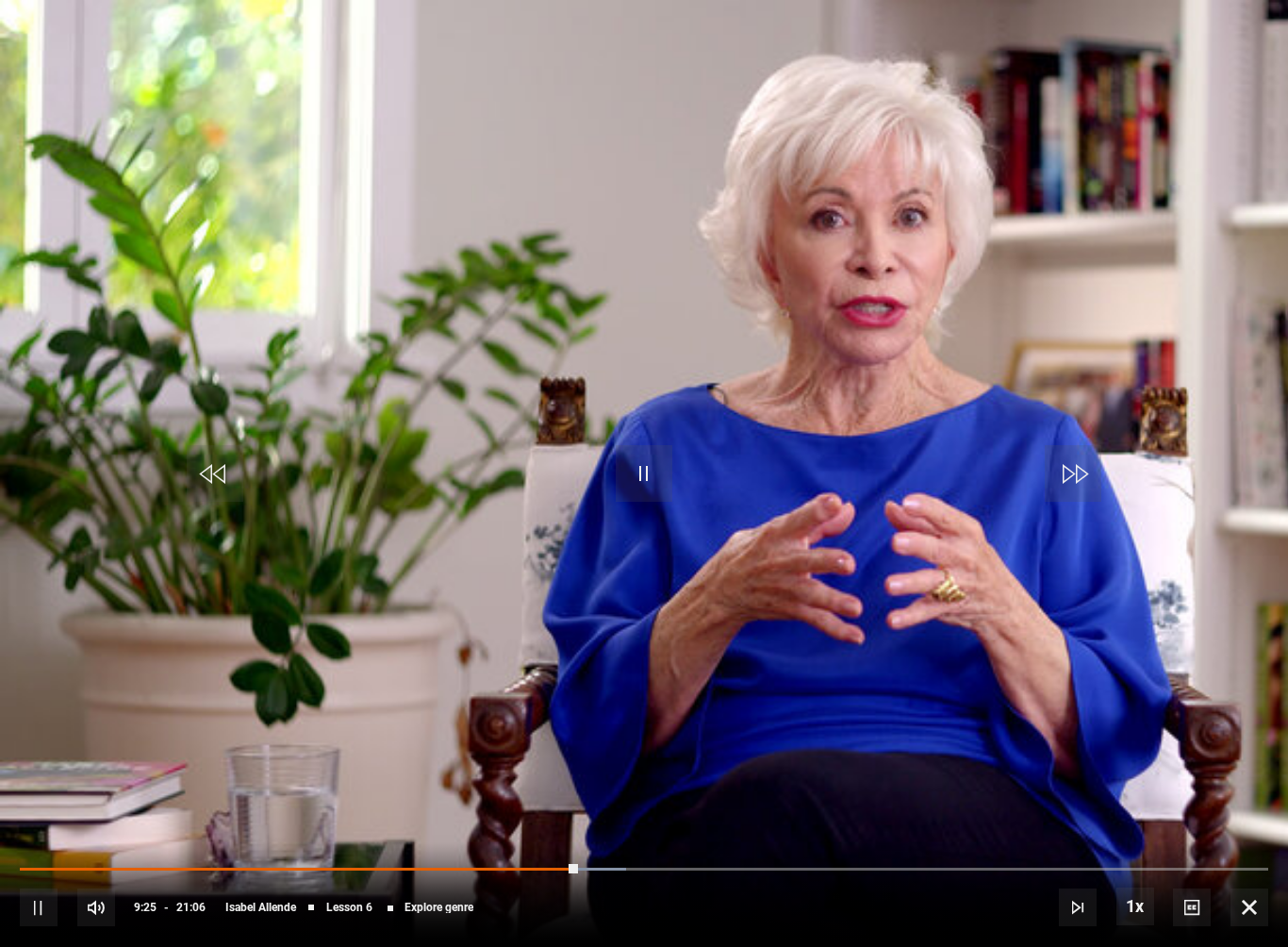 click on "Video Player is loading. Play Lesson Explore genre 10s Skip Back 10 seconds Pause 10s Skip Forward 10 seconds Loaded :  48.57% Pause Mute Current Time  9:25 - Duration  21:06
Isabel Allende
Lesson 6
Explore genre
1x Playback Rate 2x 1.5x 1x , selected 0.5x Captions captions off , selected English  Captions Spanish  Captions This is a modal window.
Lesson Completed
Up next
Develop confidence
Cancel
Do you want to save this lesson?
Save lesson
Rewatch" at bounding box center (644, 474) 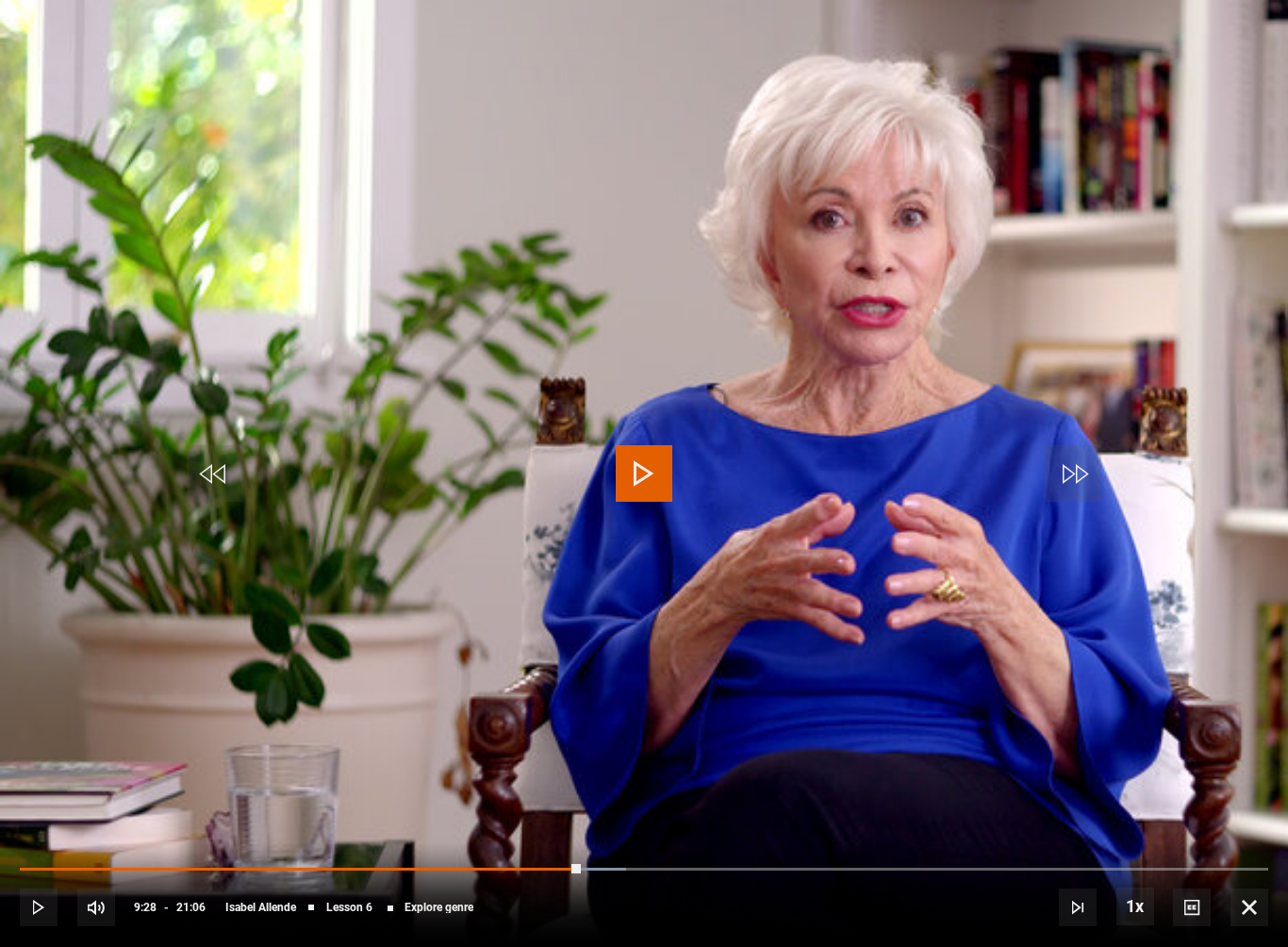 scroll, scrollTop: 0, scrollLeft: 0, axis: both 